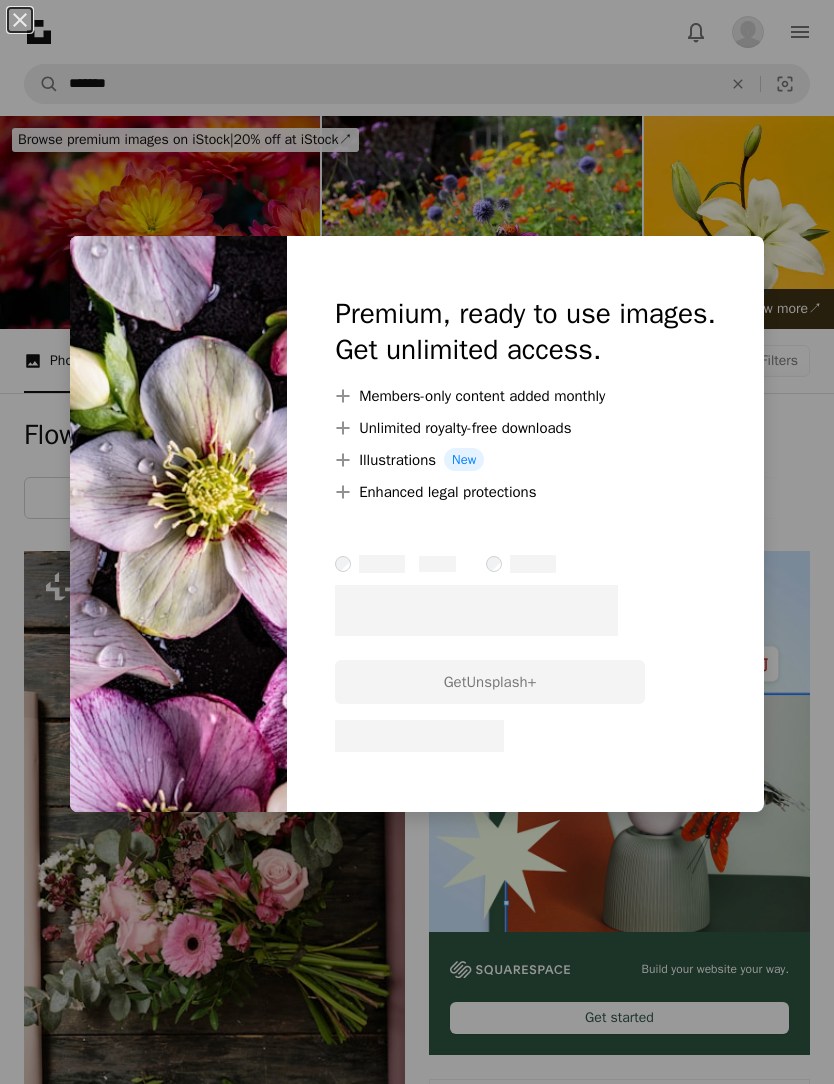 scroll, scrollTop: 19079, scrollLeft: 0, axis: vertical 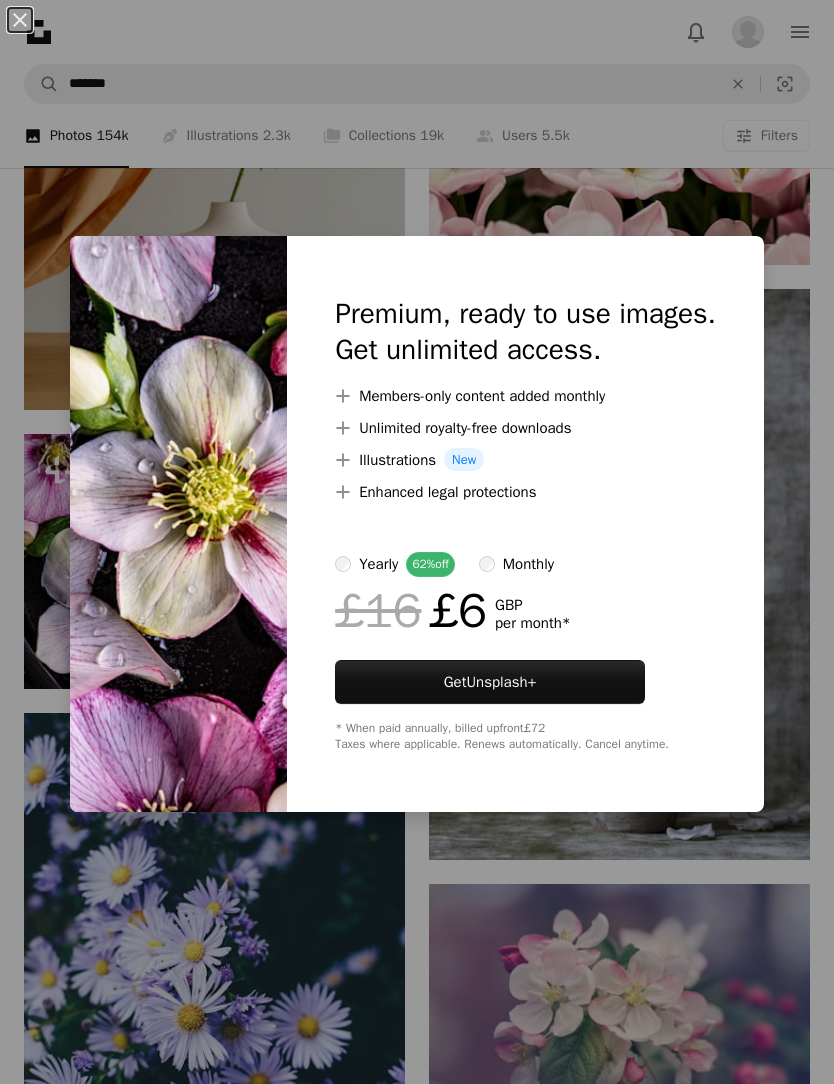 click on "An X shape Premium, ready to use images. Get unlimited access. A plus sign Members-only content added monthly A plus sign Unlimited royalty-free downloads A plus sign Illustrations  New A plus sign Enhanced legal protections yearly 62%  off monthly £16   £6 GBP per month * Get  Unsplash+ * When paid annually, billed upfront  £72 Taxes where applicable. Renews automatically. Cancel anytime." at bounding box center [417, 542] 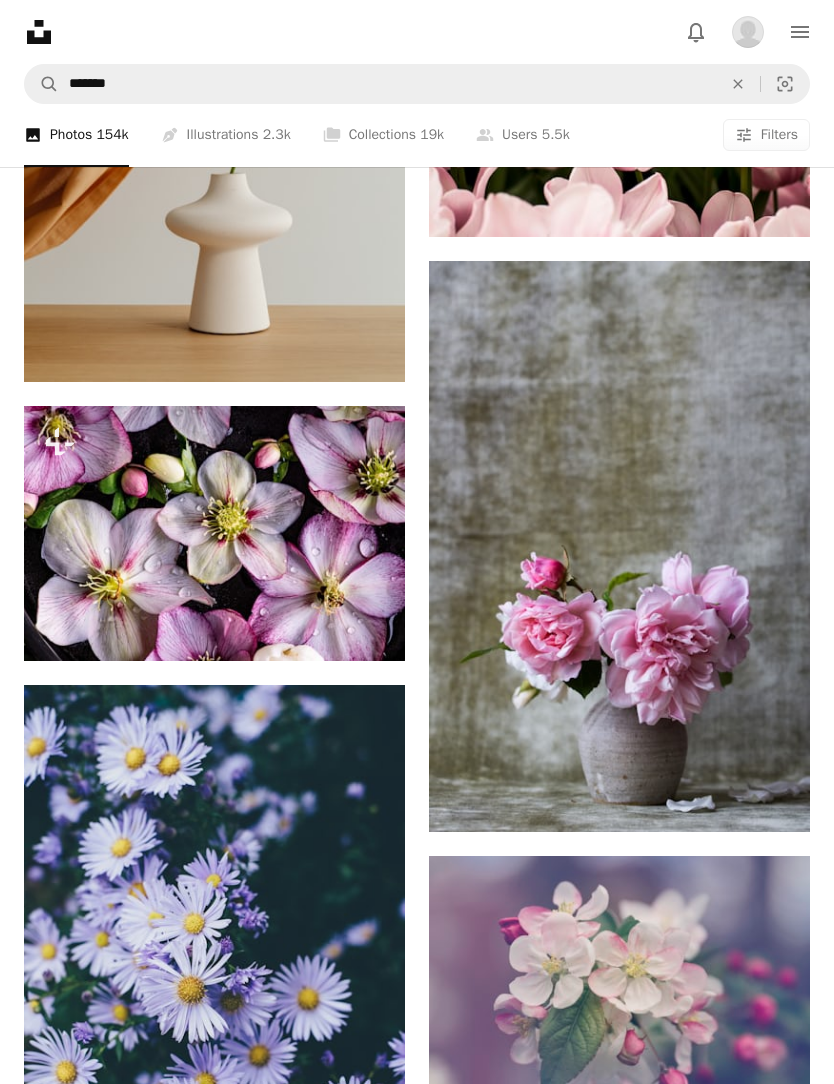scroll, scrollTop: 19107, scrollLeft: 0, axis: vertical 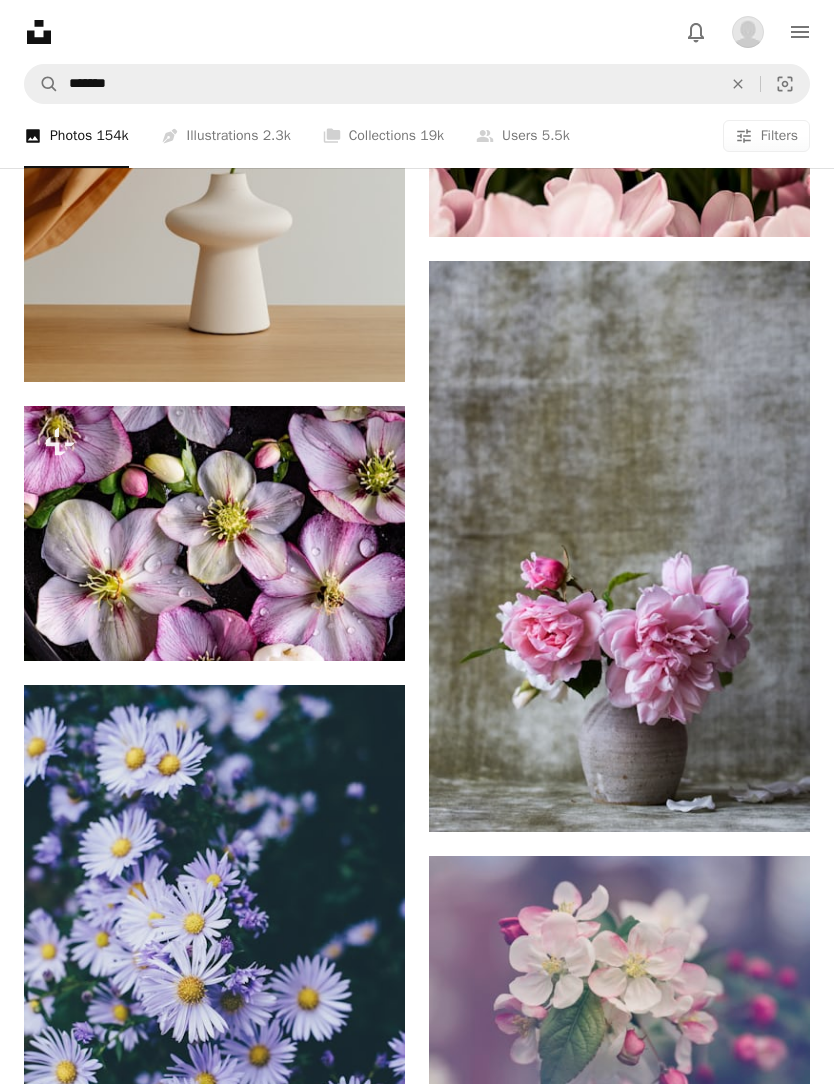 click on "A lock Download" at bounding box center (334, 625) 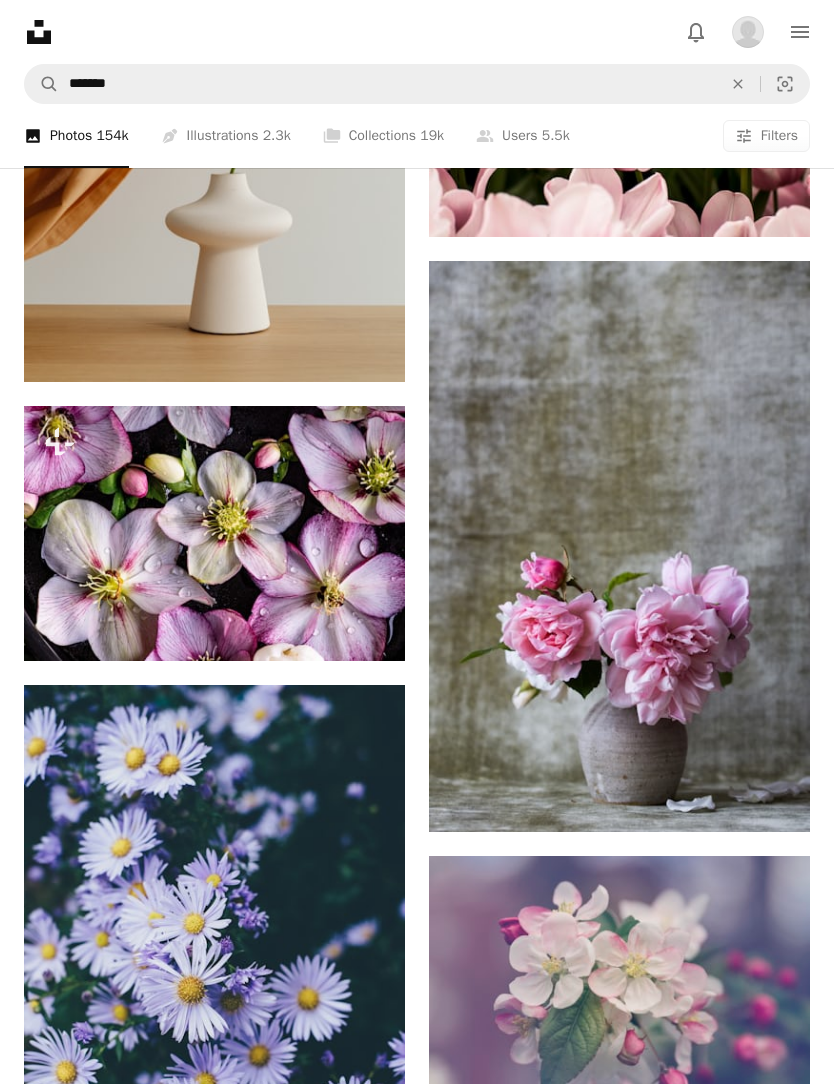 click on "An X shape Premium, ready to use images. Get unlimited access. A plus sign Members-only content added monthly A plus sign Unlimited royalty-free downloads A plus sign Illustrations  New A plus sign Enhanced legal protections yearly 62%  off monthly £16   £6 GBP per month * Get  Unsplash+ * When paid annually, billed upfront  £72 Taxes where applicable. Renews automatically. Cancel anytime." at bounding box center (417, 7463) 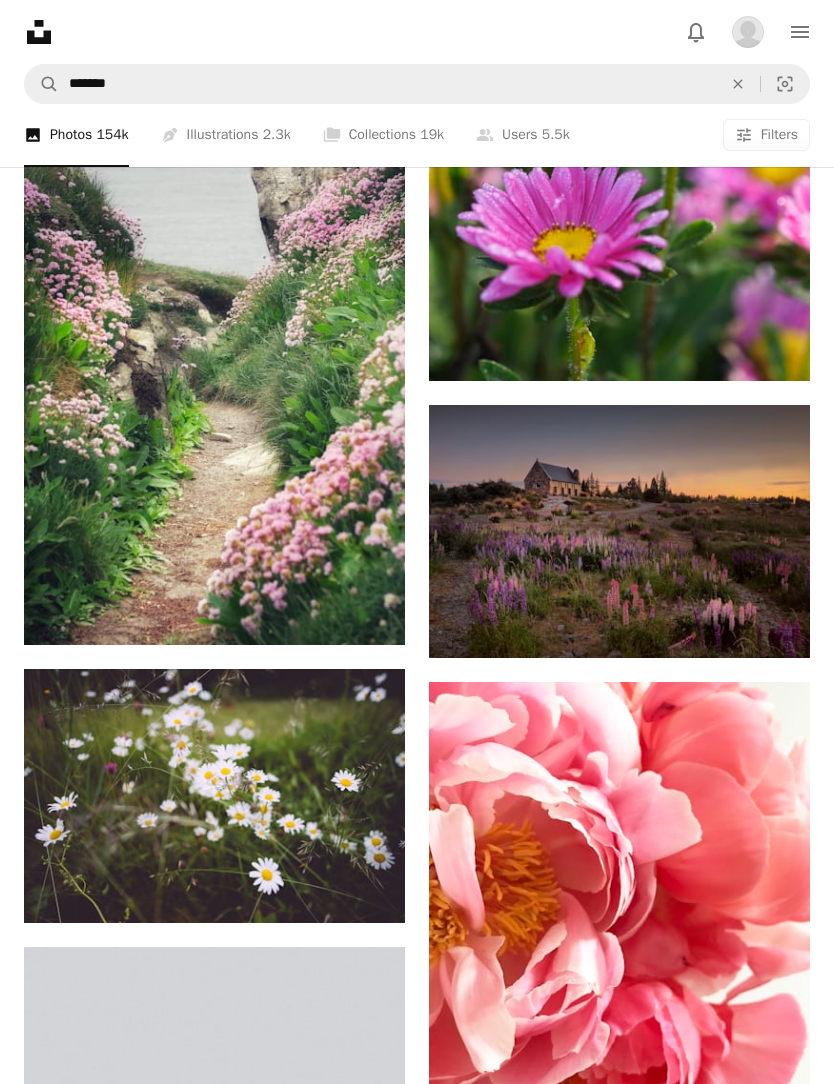 scroll, scrollTop: 37396, scrollLeft: 0, axis: vertical 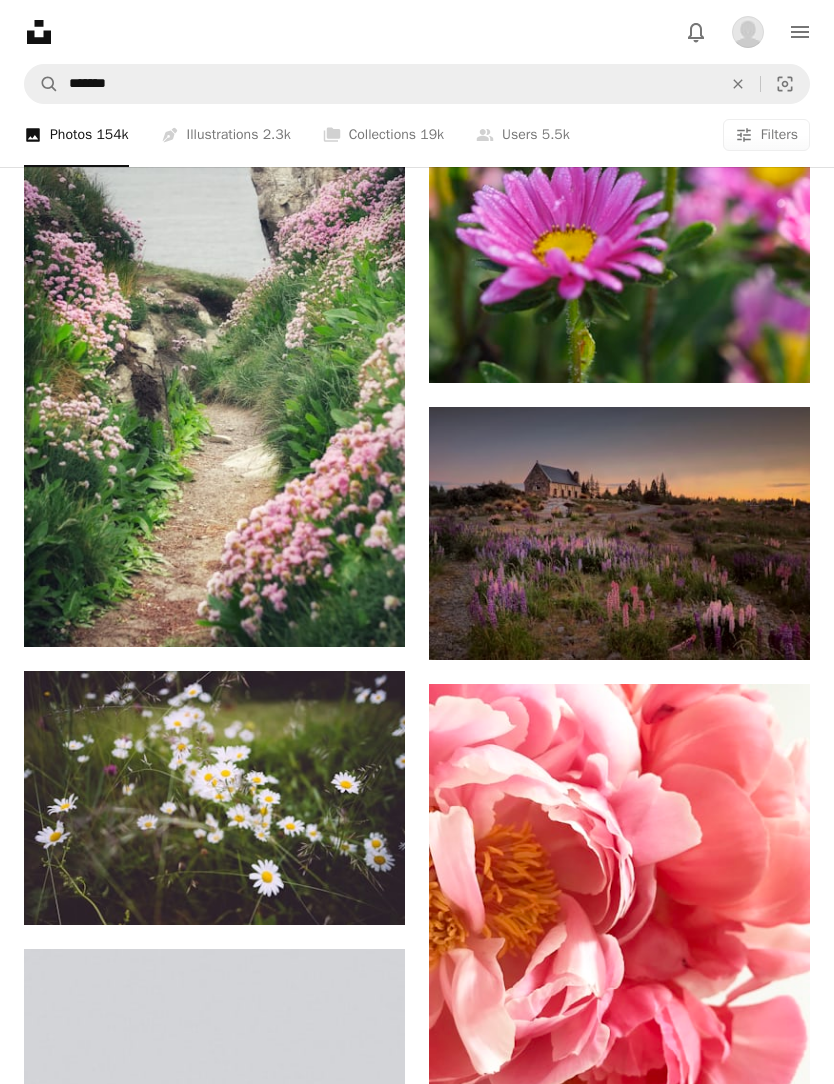 click at bounding box center (619, 534) 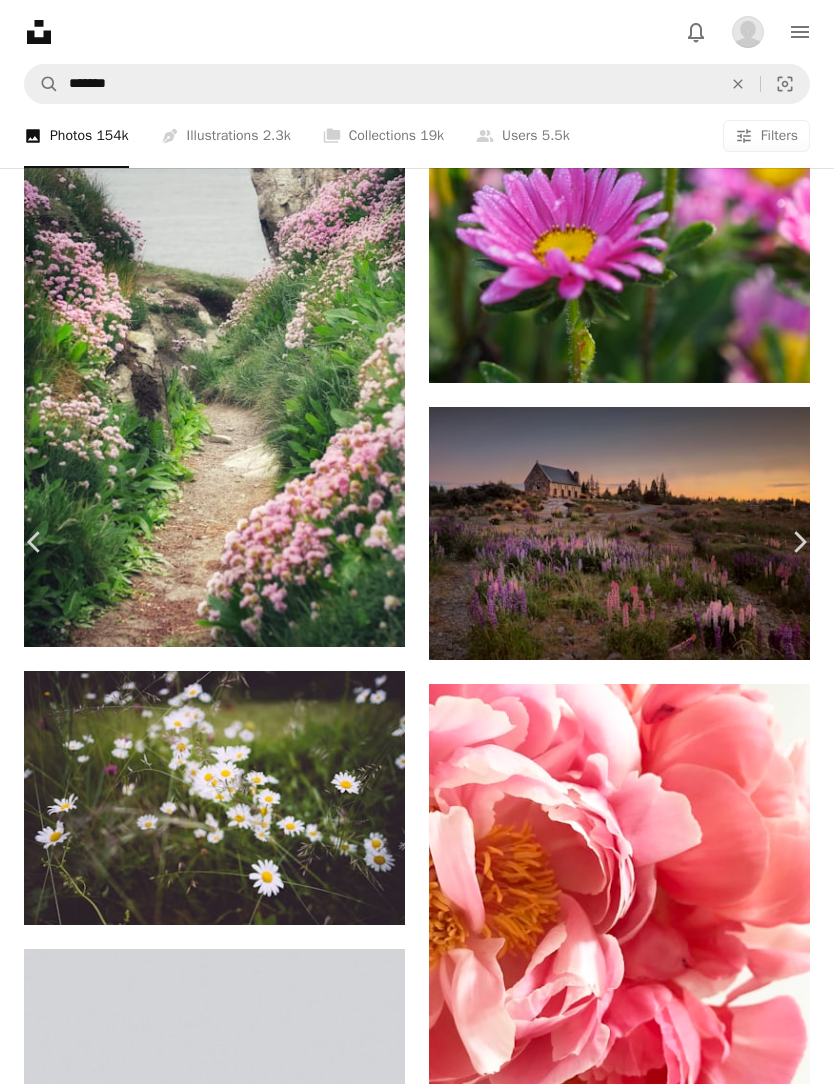 click on "An X shape" at bounding box center [20, 20] 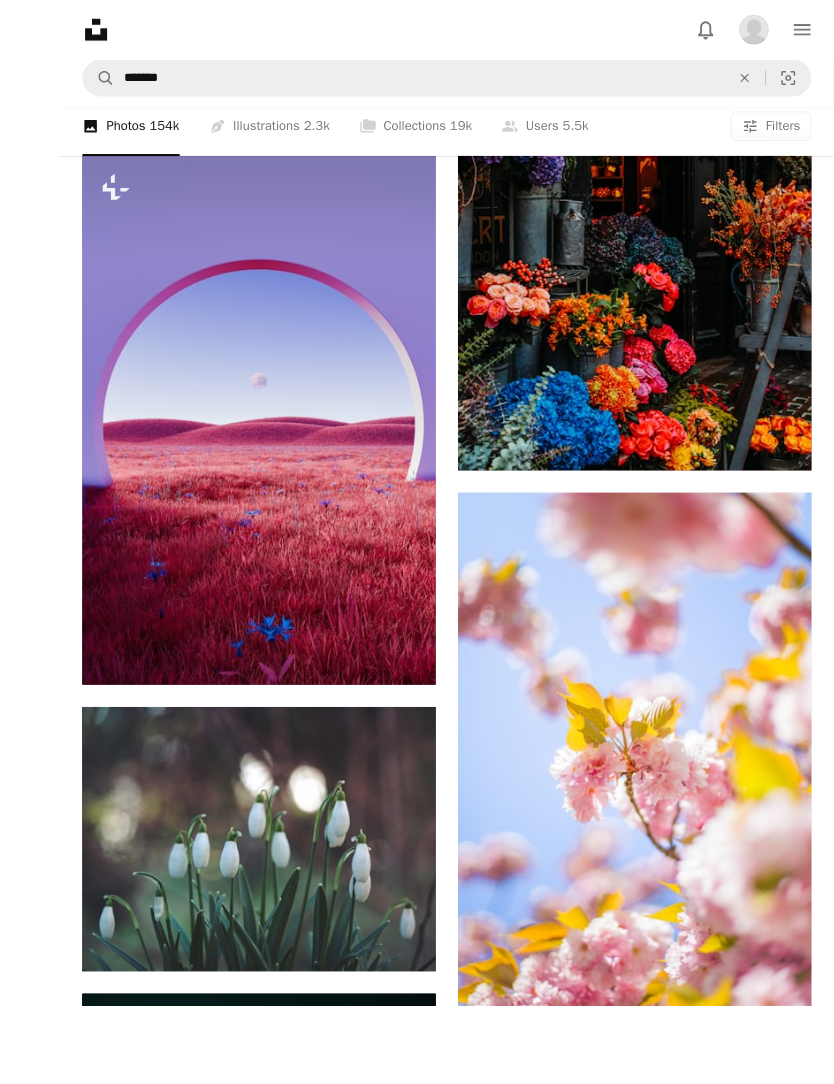 scroll, scrollTop: 51244, scrollLeft: 0, axis: vertical 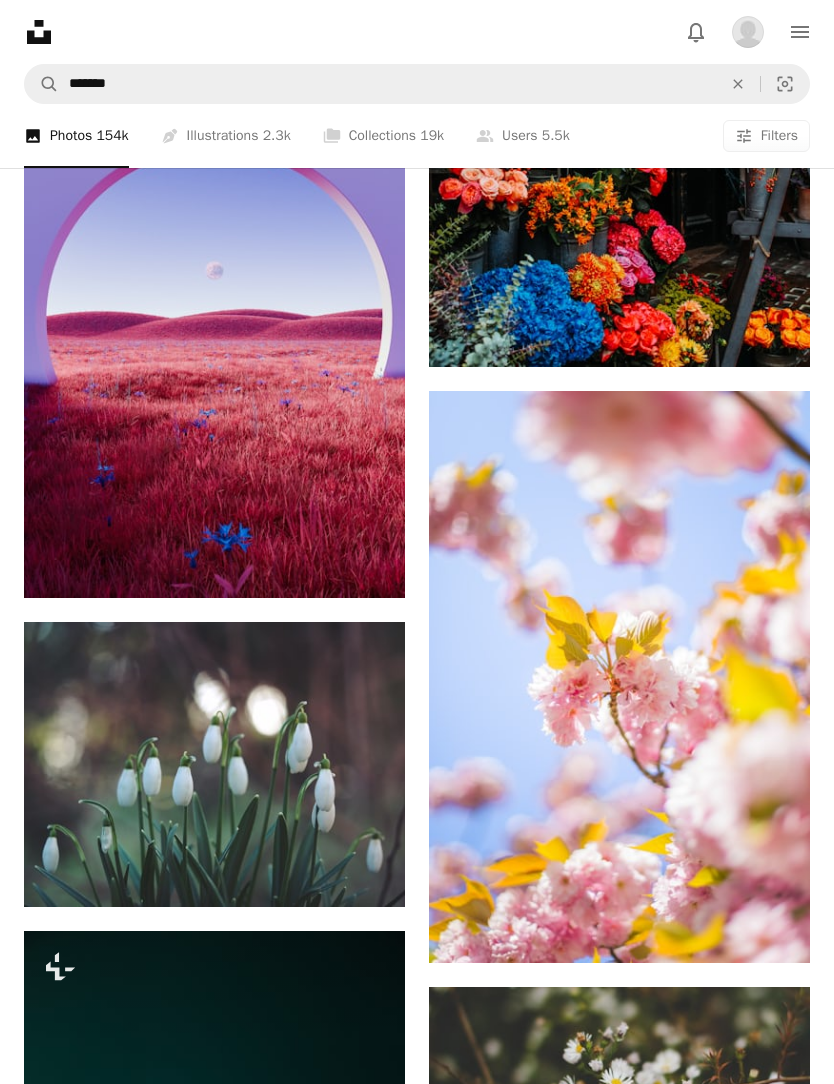 click at bounding box center (619, 677) 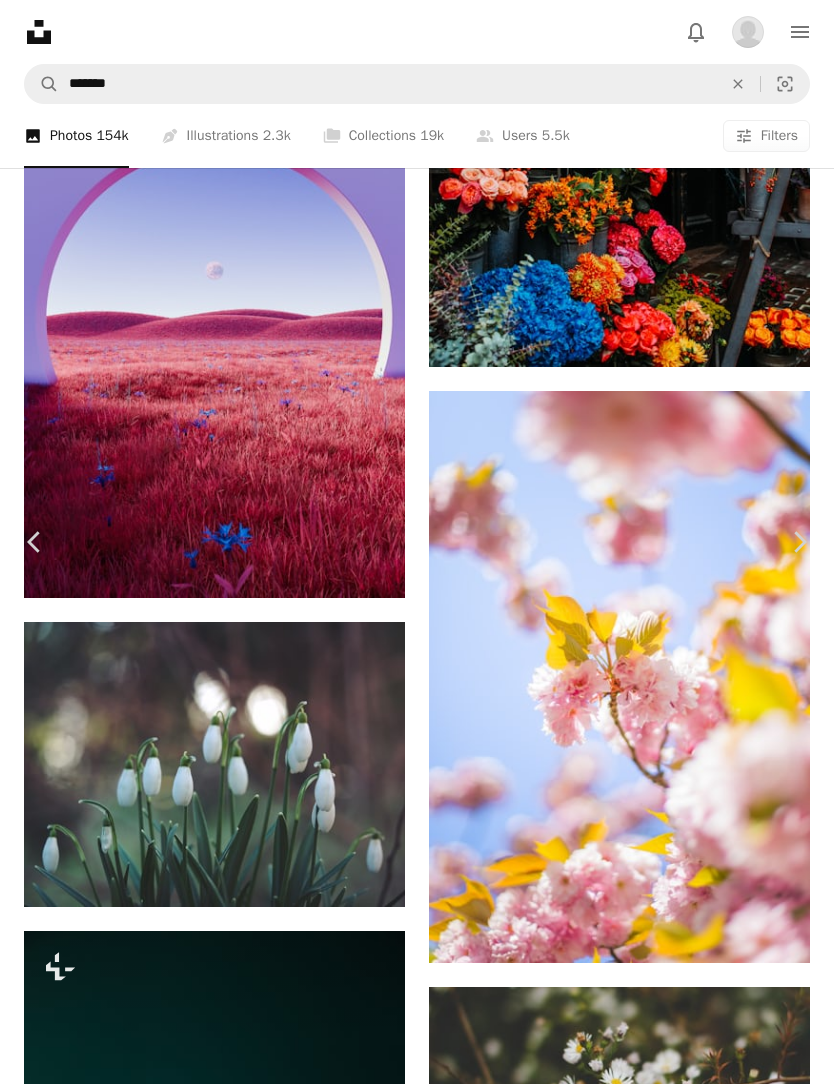click on "An X shape" at bounding box center (20, 20) 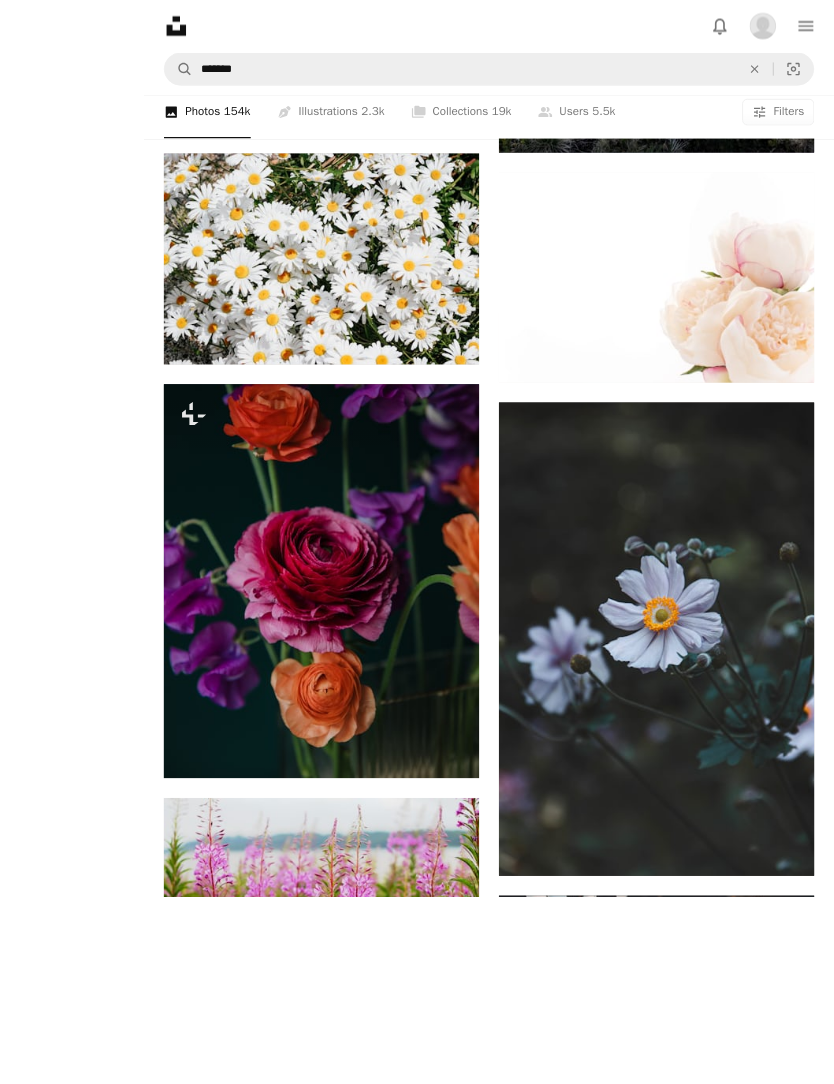 scroll, scrollTop: 65692, scrollLeft: 0, axis: vertical 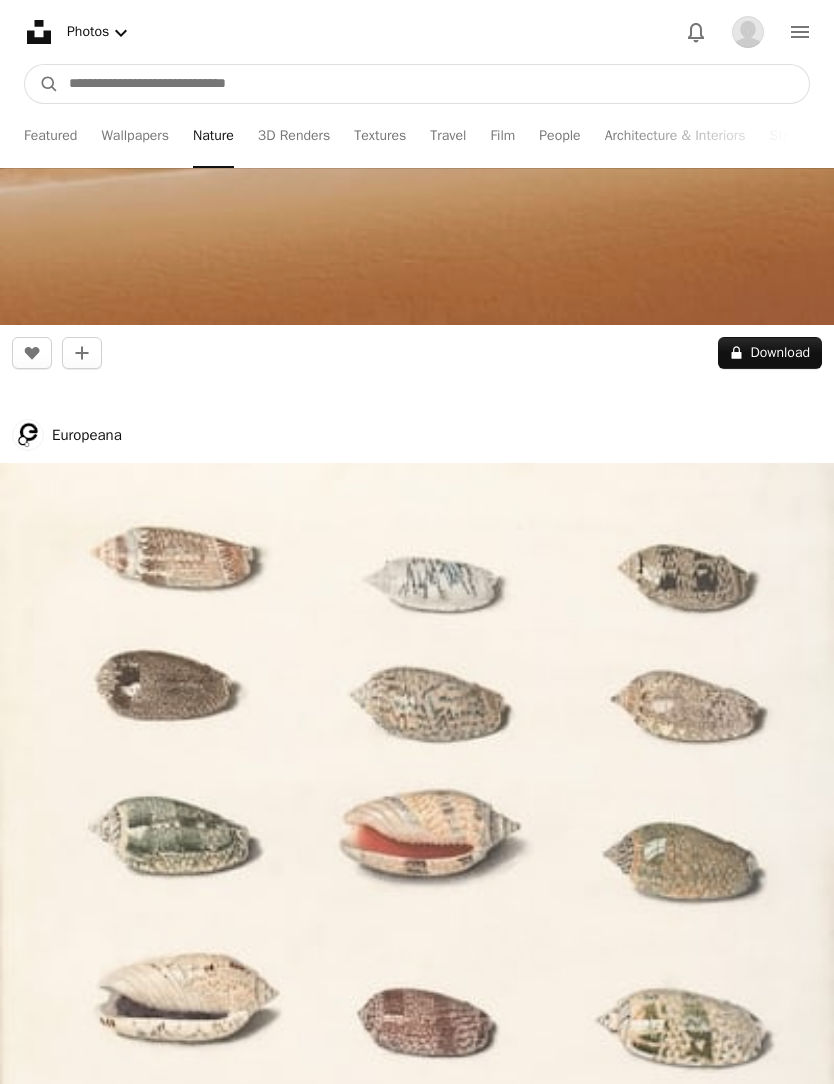 click at bounding box center [434, 84] 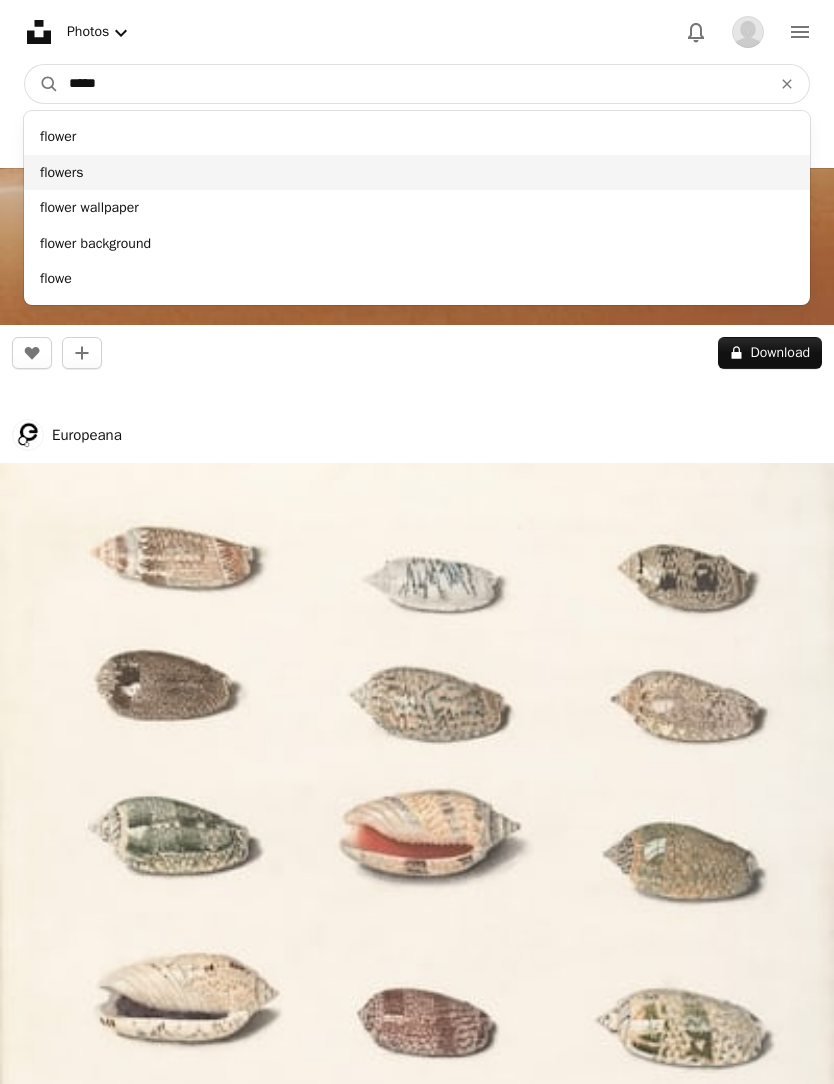 type on "*****" 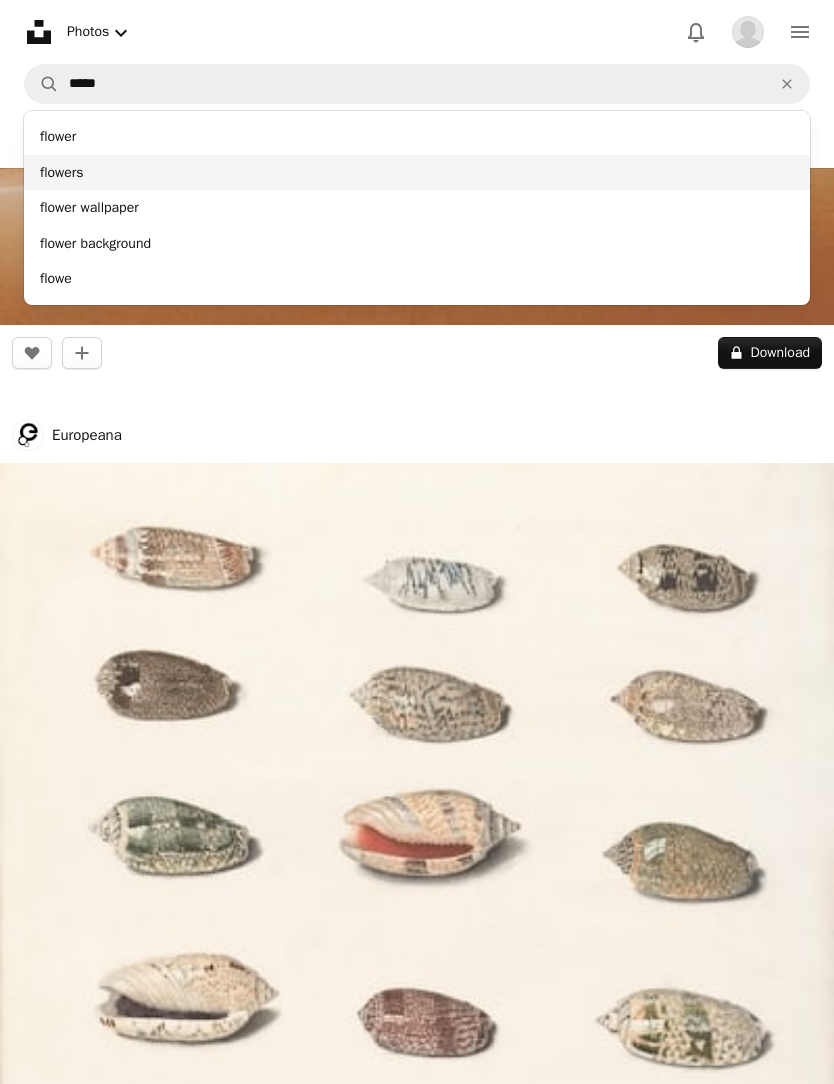 click on "flowers" at bounding box center (417, 173) 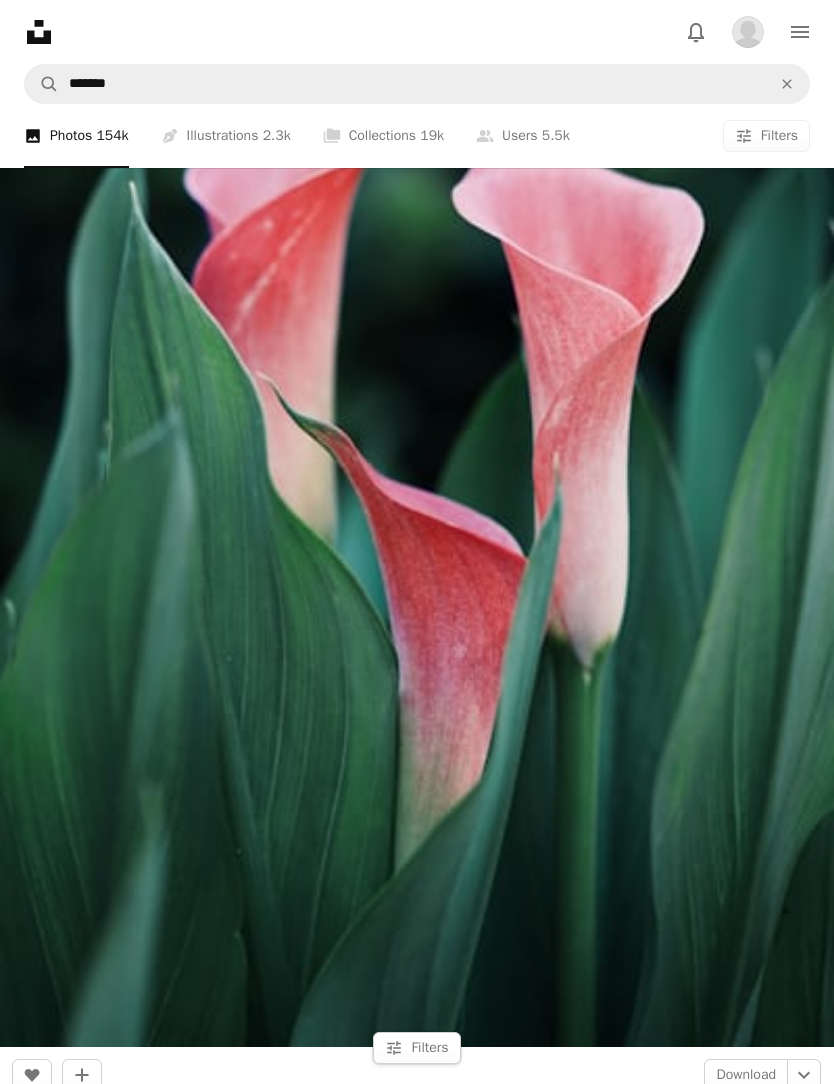 scroll, scrollTop: 0, scrollLeft: 0, axis: both 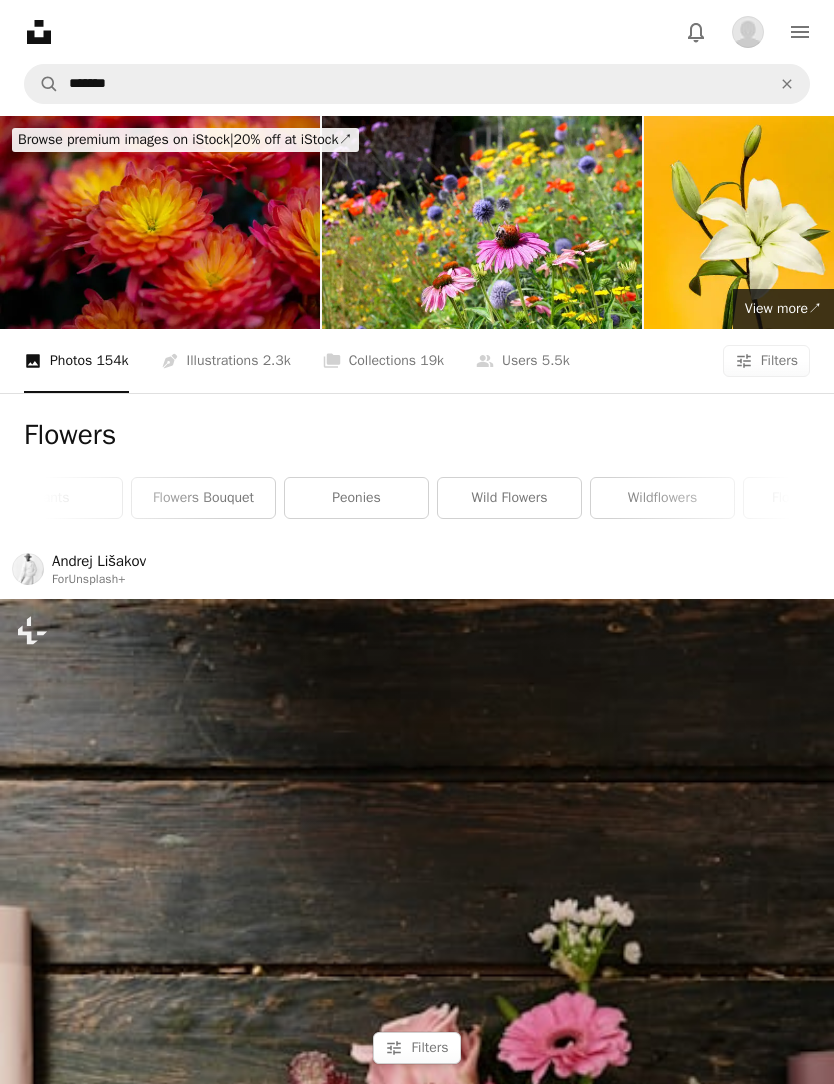 click on "peonies" at bounding box center (356, 498) 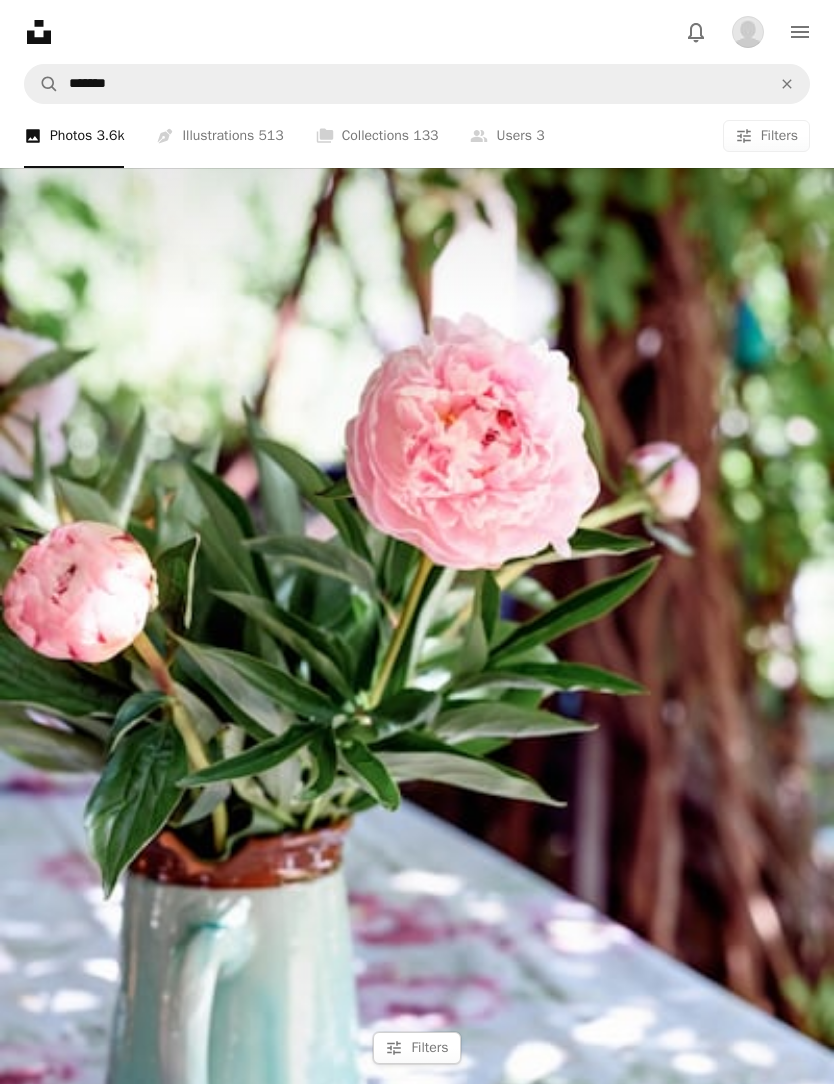 scroll, scrollTop: 5282, scrollLeft: 0, axis: vertical 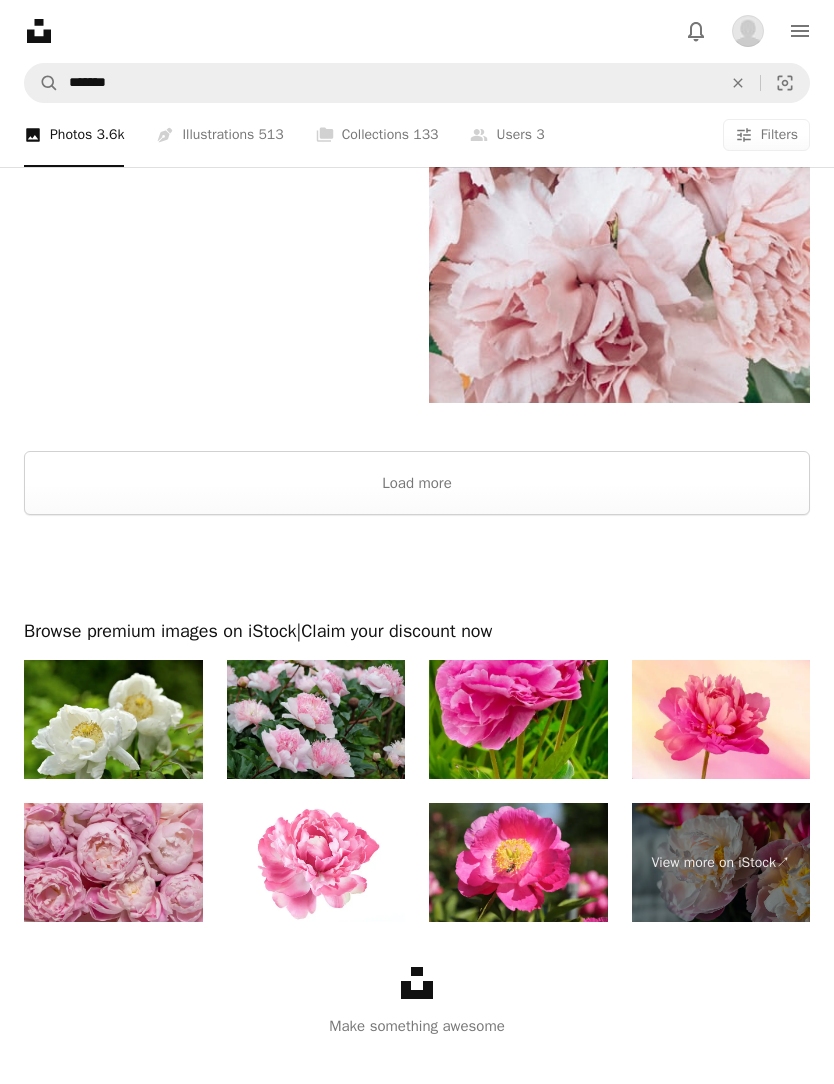 click on "Load more" at bounding box center (417, 484) 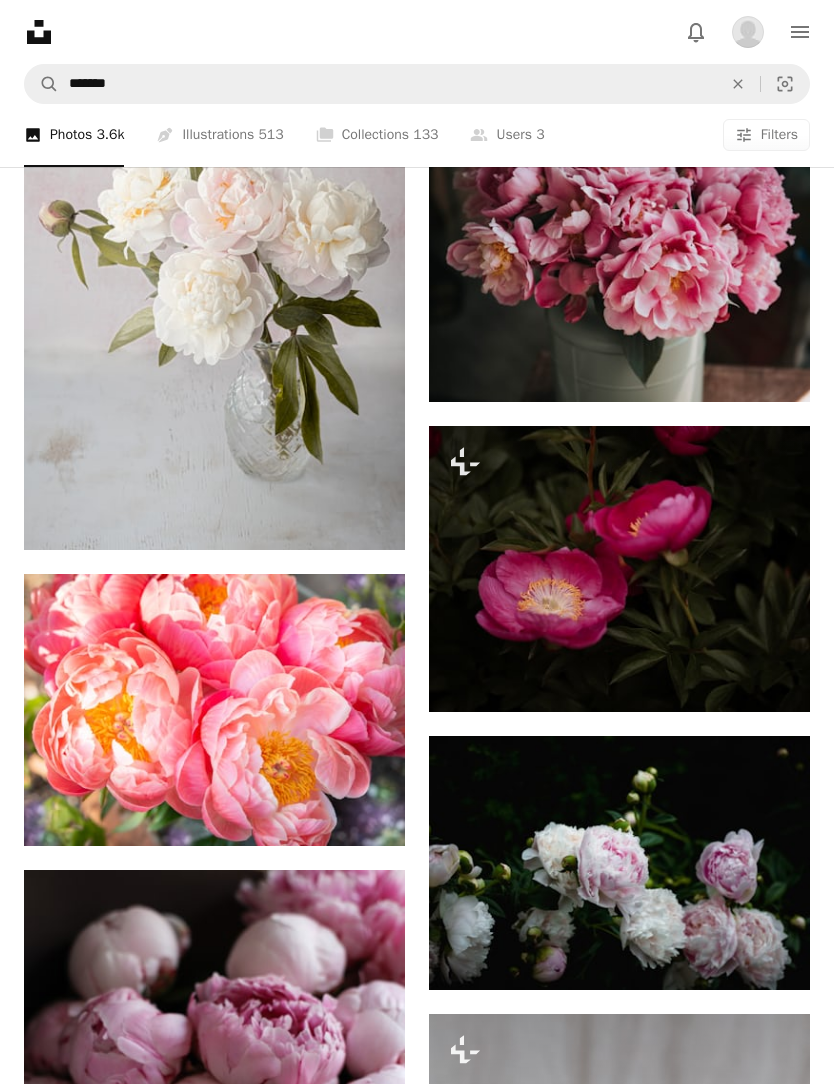 scroll, scrollTop: 9394, scrollLeft: 0, axis: vertical 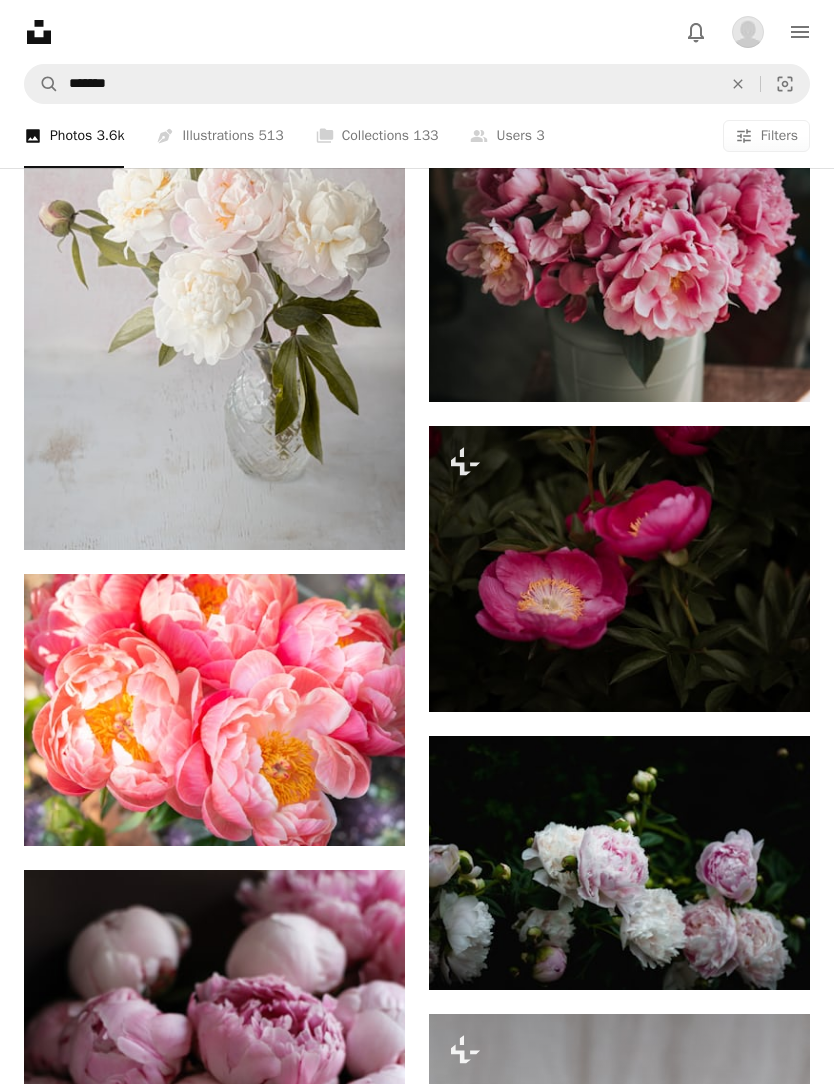 click on "Arrow pointing down" at bounding box center (365, 810) 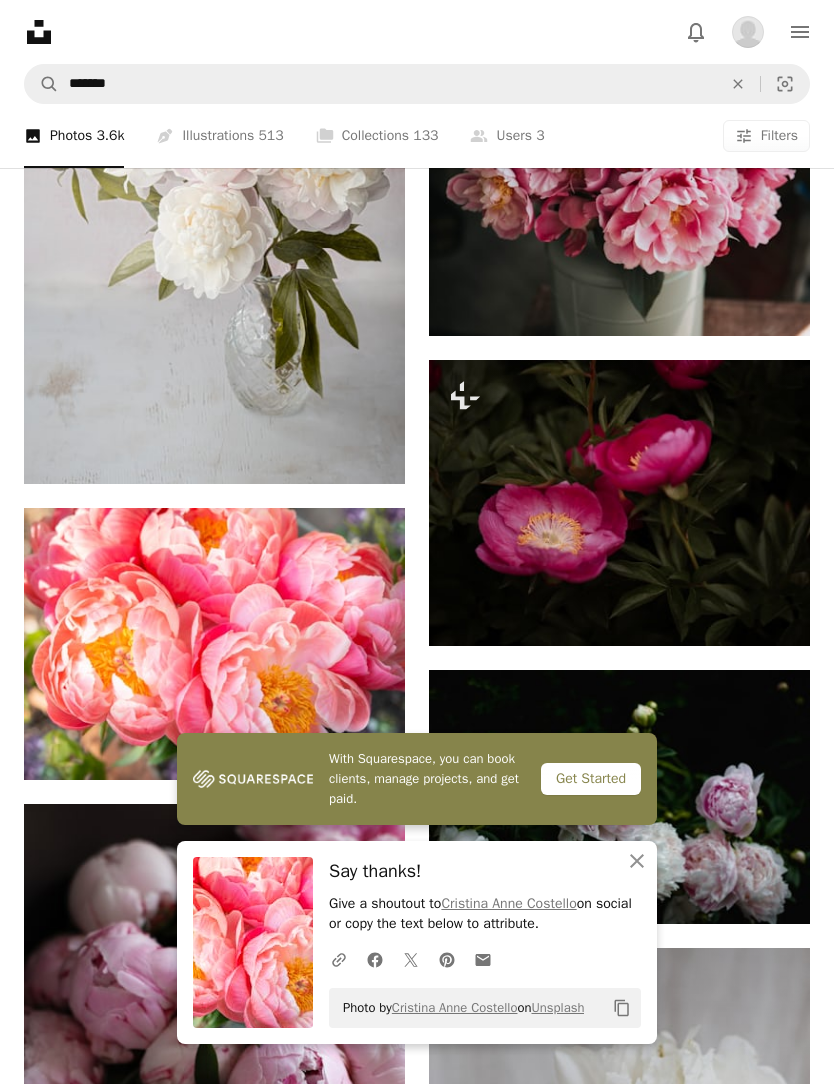 click on "An X shape" 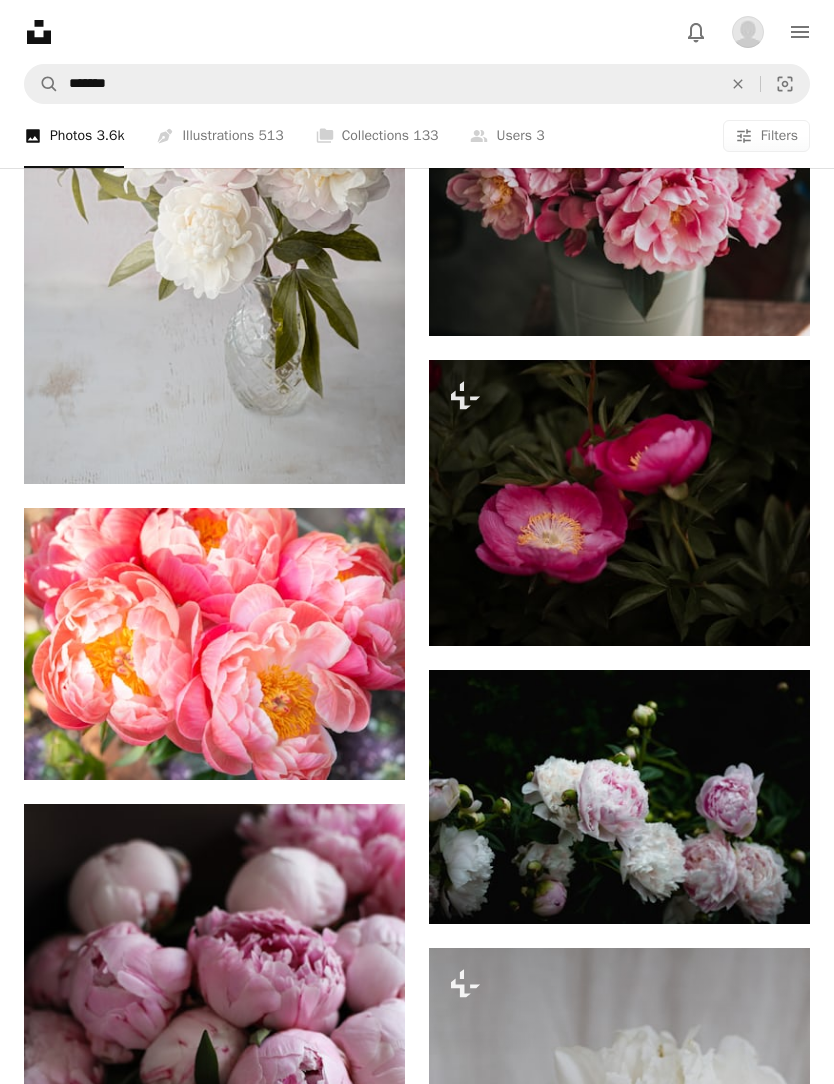 click at bounding box center [214, 644] 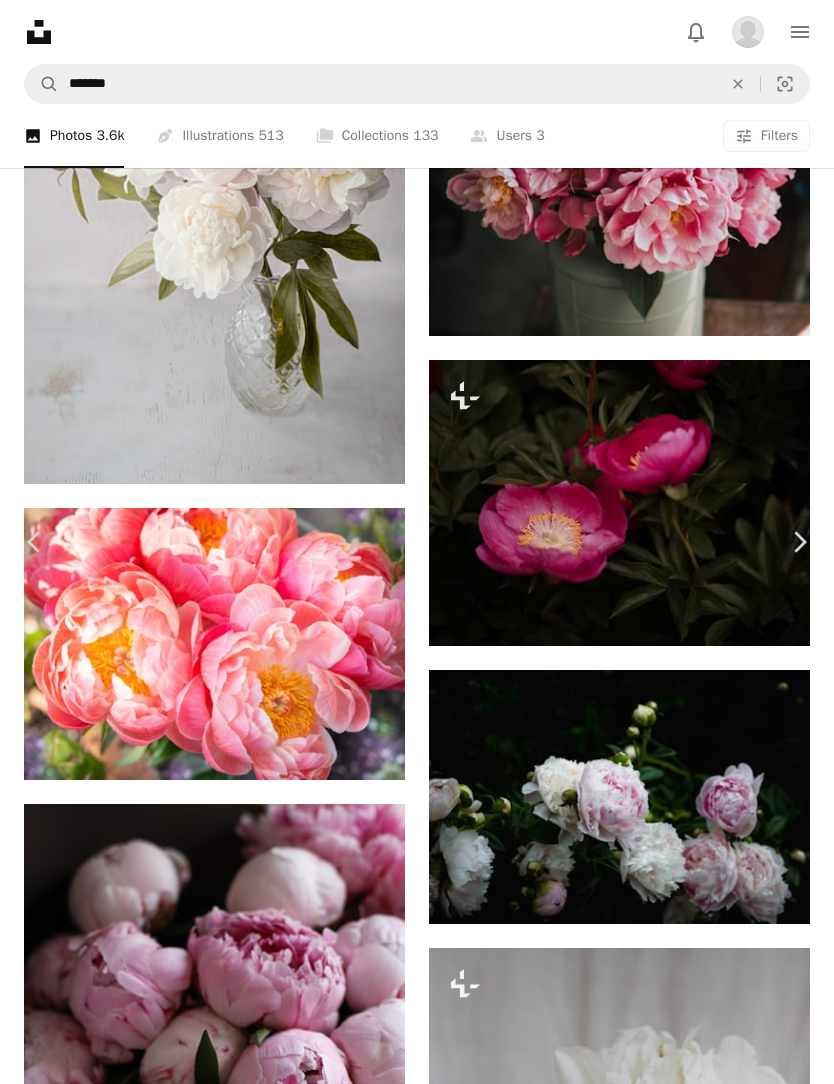 click on "An X shape" at bounding box center (20, 20) 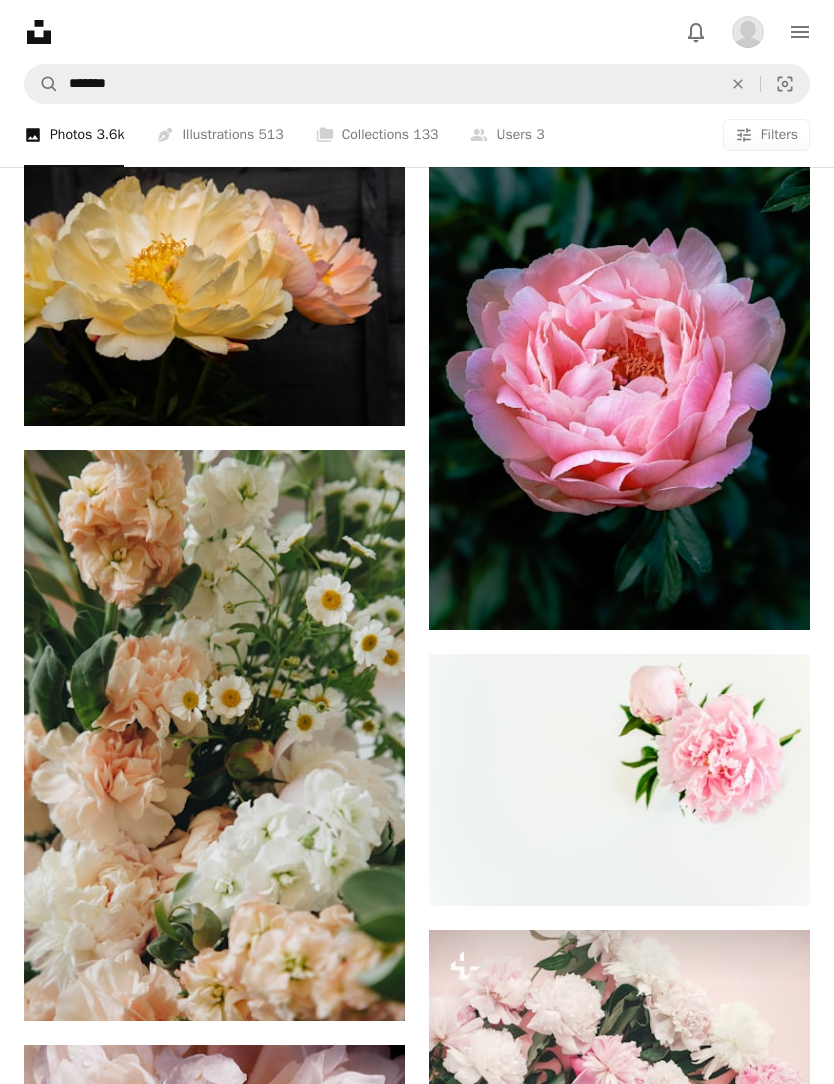 scroll, scrollTop: 13410, scrollLeft: 0, axis: vertical 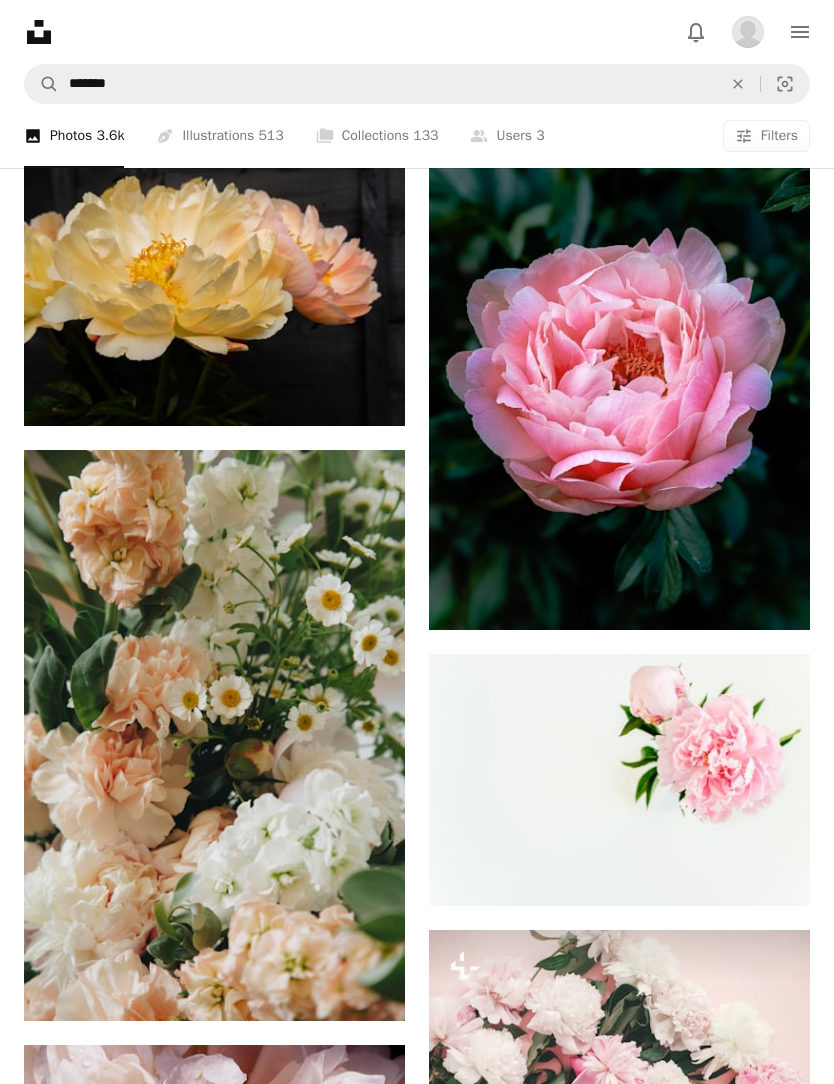 click at bounding box center [214, 283] 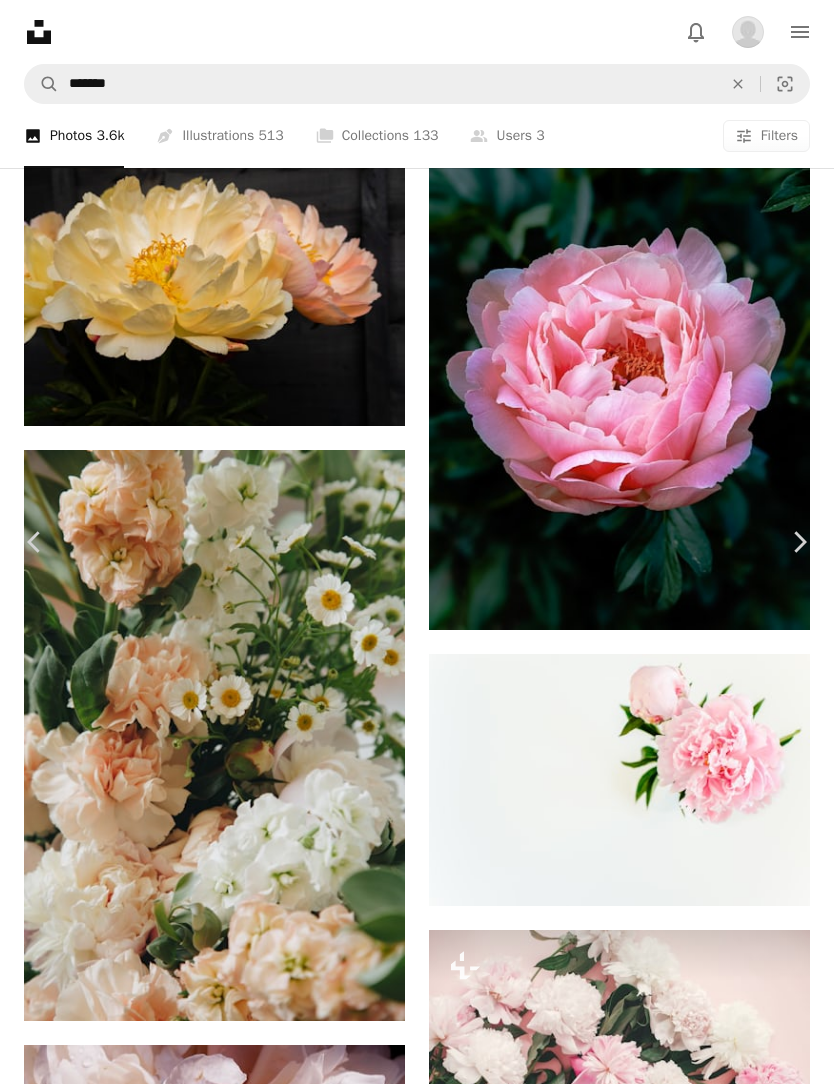click on "An X shape" at bounding box center [20, 20] 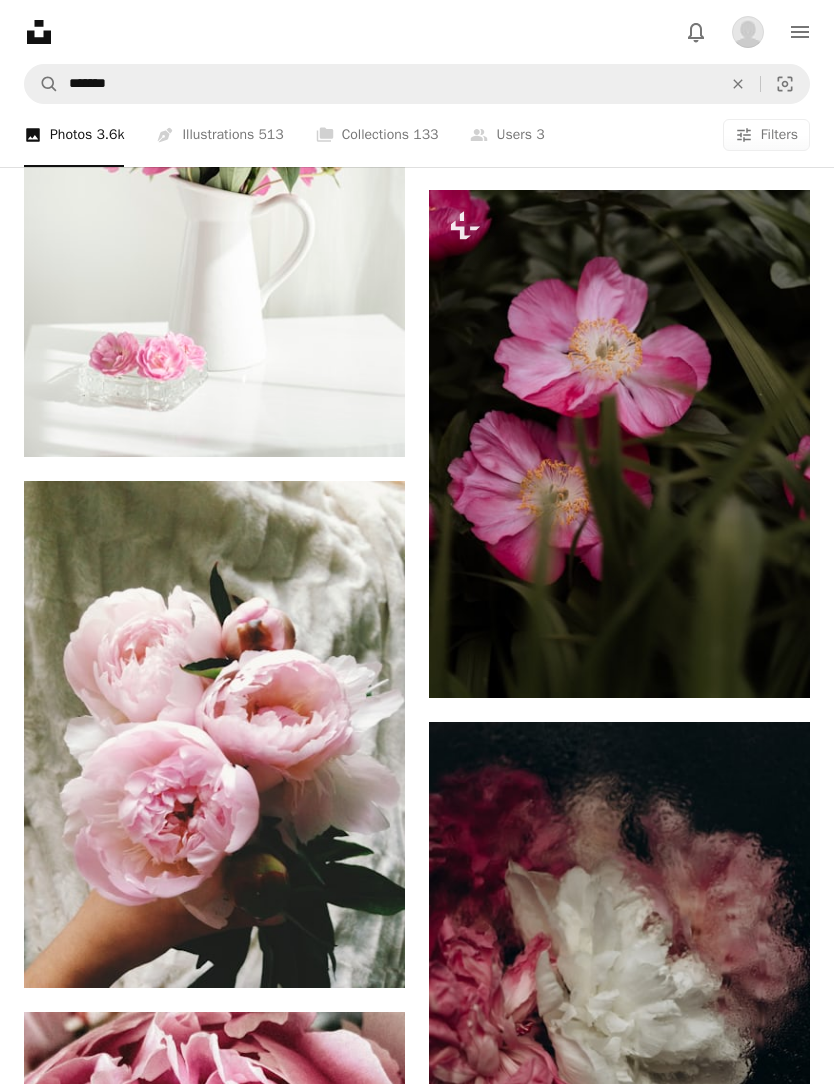 scroll, scrollTop: 21592, scrollLeft: 0, axis: vertical 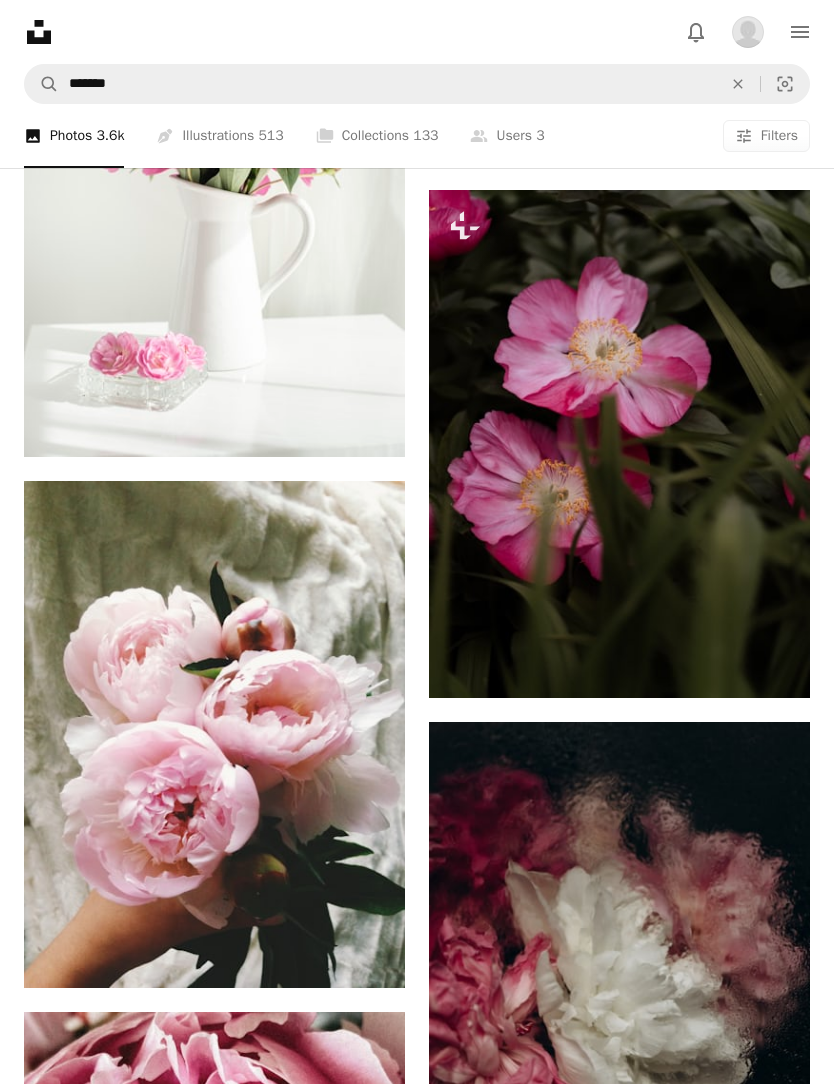click at bounding box center (619, 444) 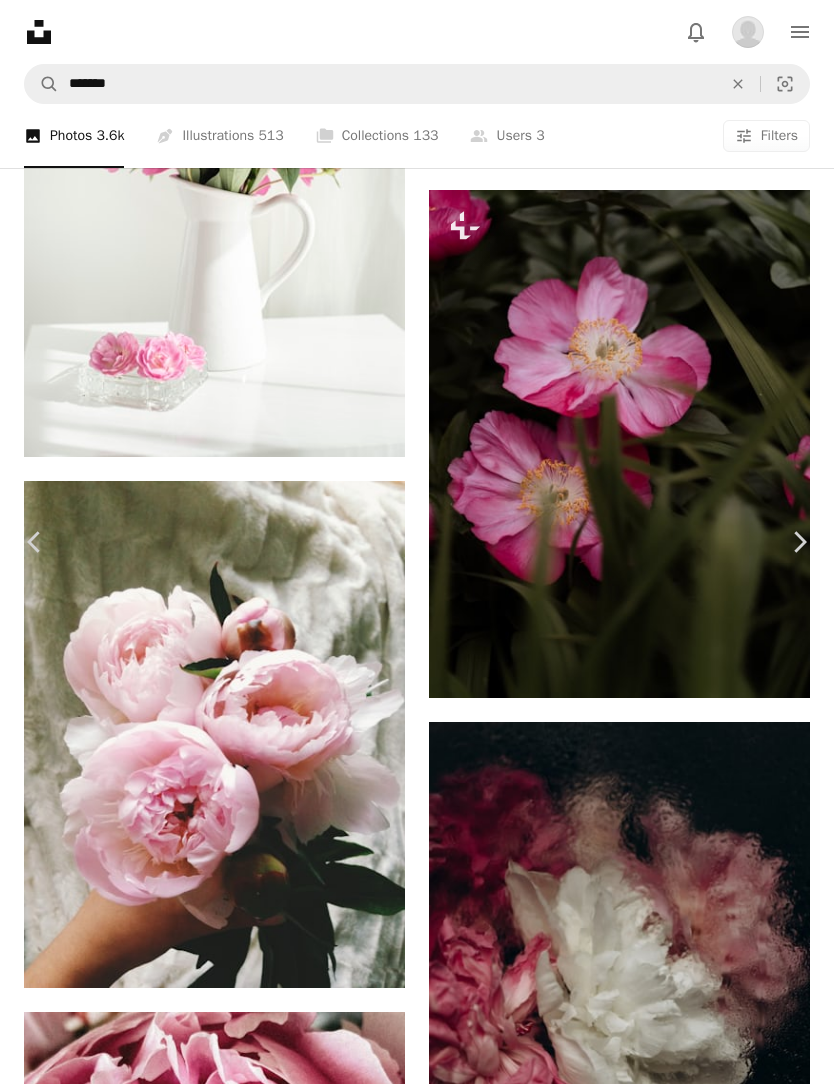 click on "An X shape" at bounding box center [20, 20] 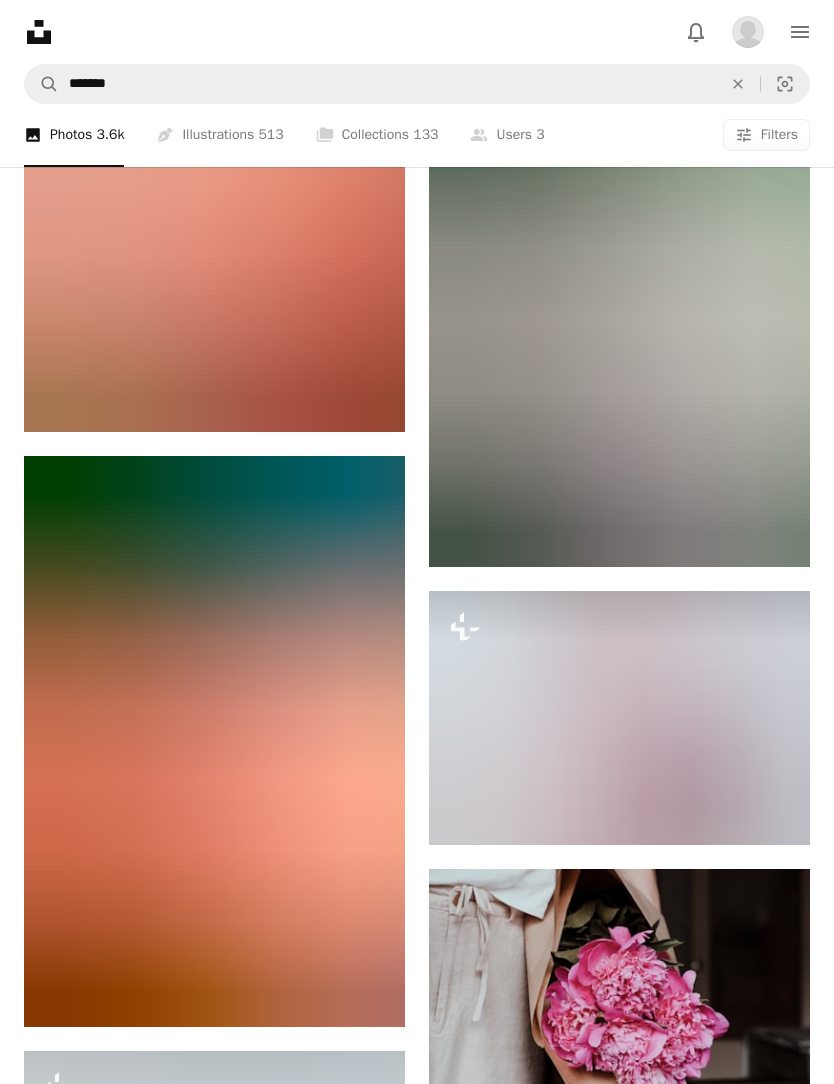 scroll, scrollTop: 26042, scrollLeft: 0, axis: vertical 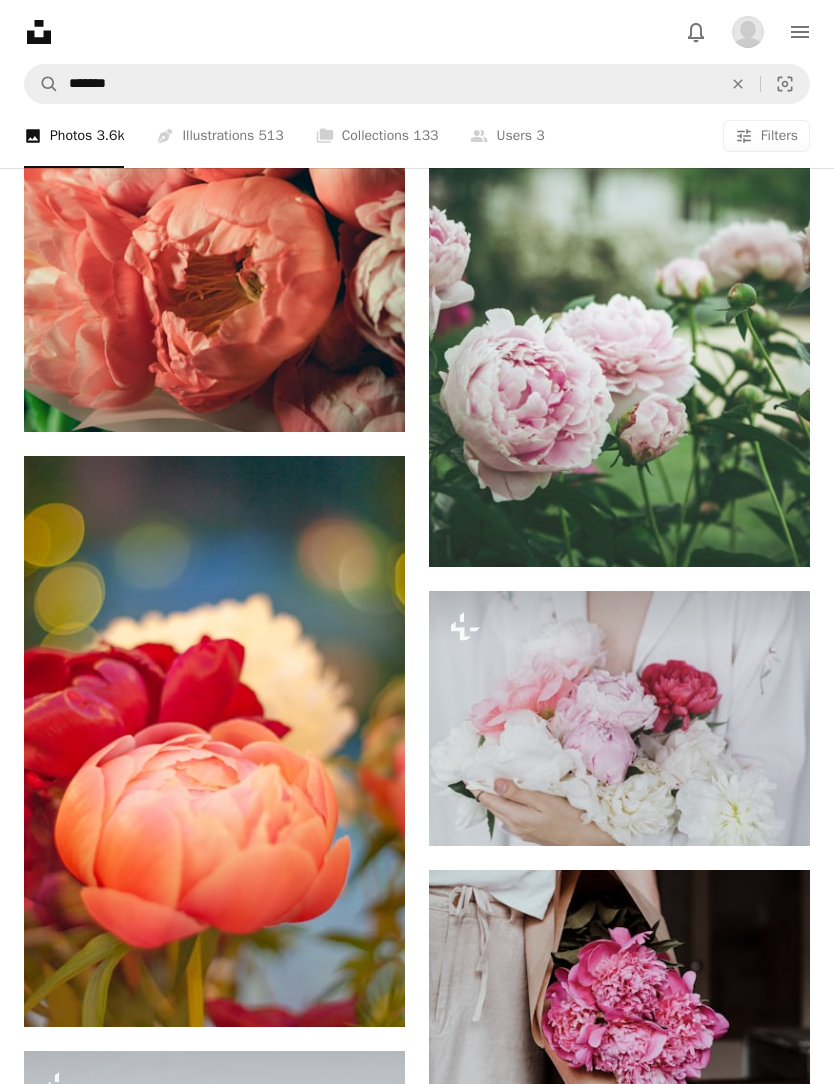 click on "Arrow pointing down" 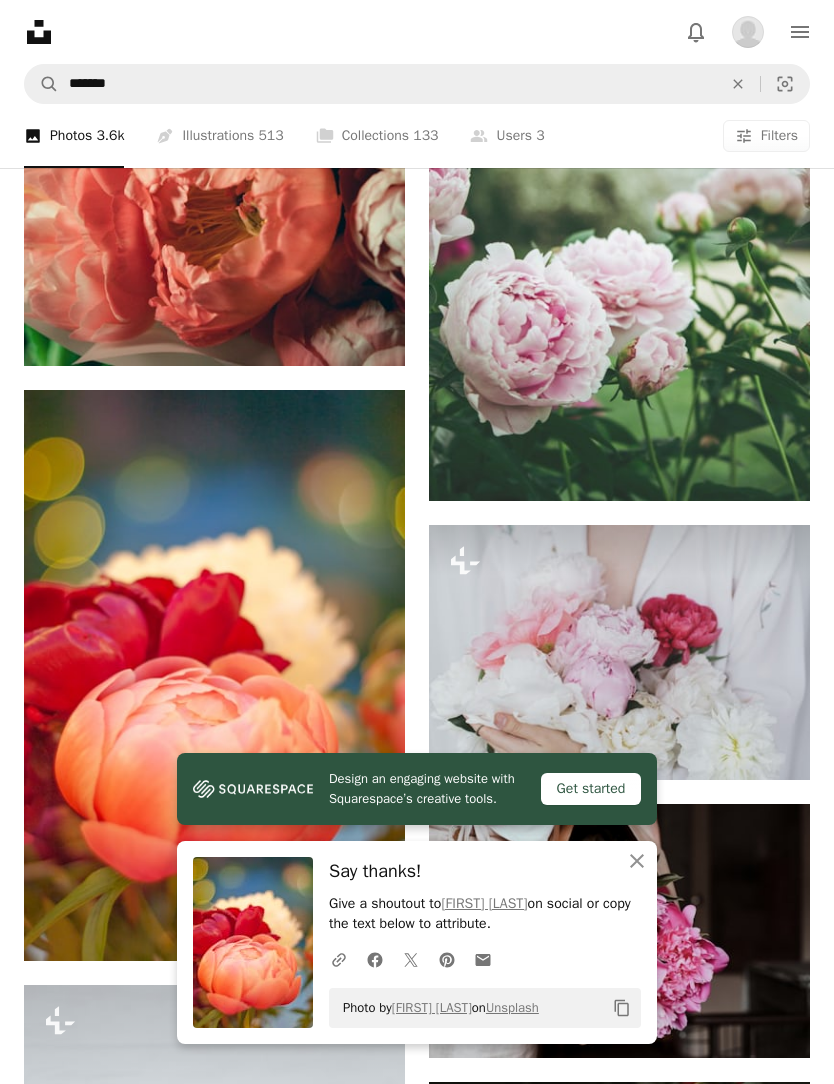 click on "An X shape" 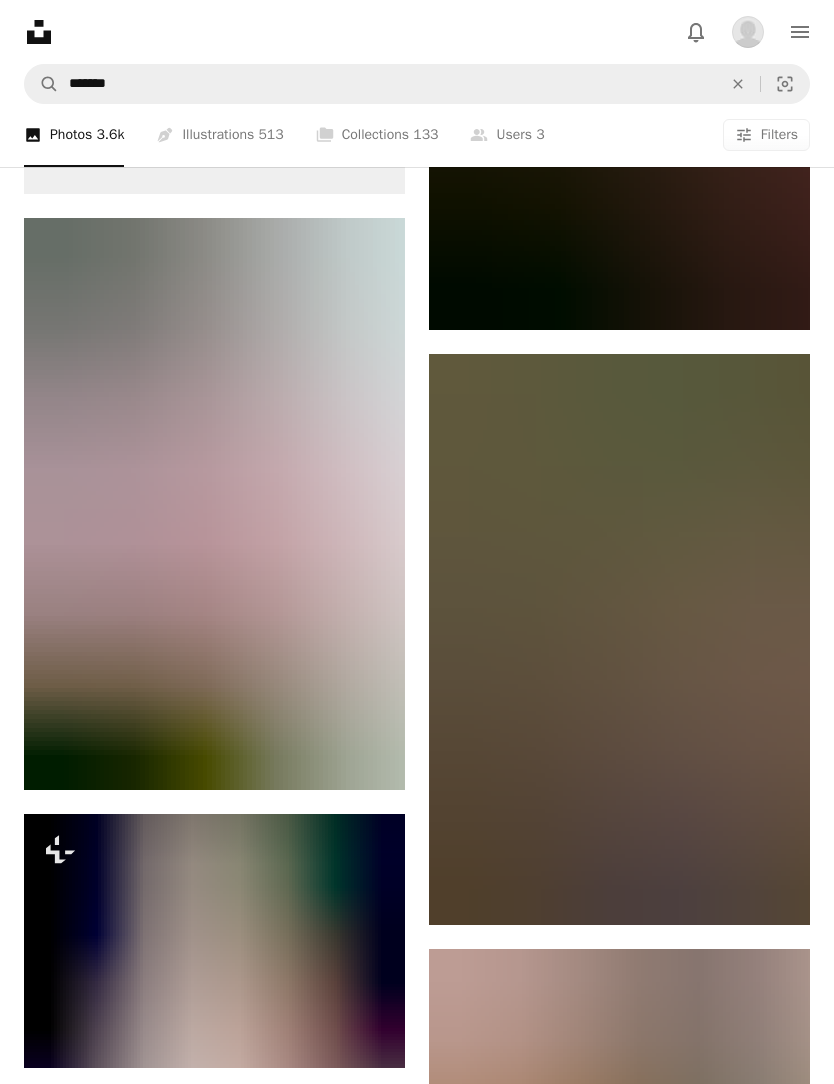 scroll, scrollTop: 103593, scrollLeft: 0, axis: vertical 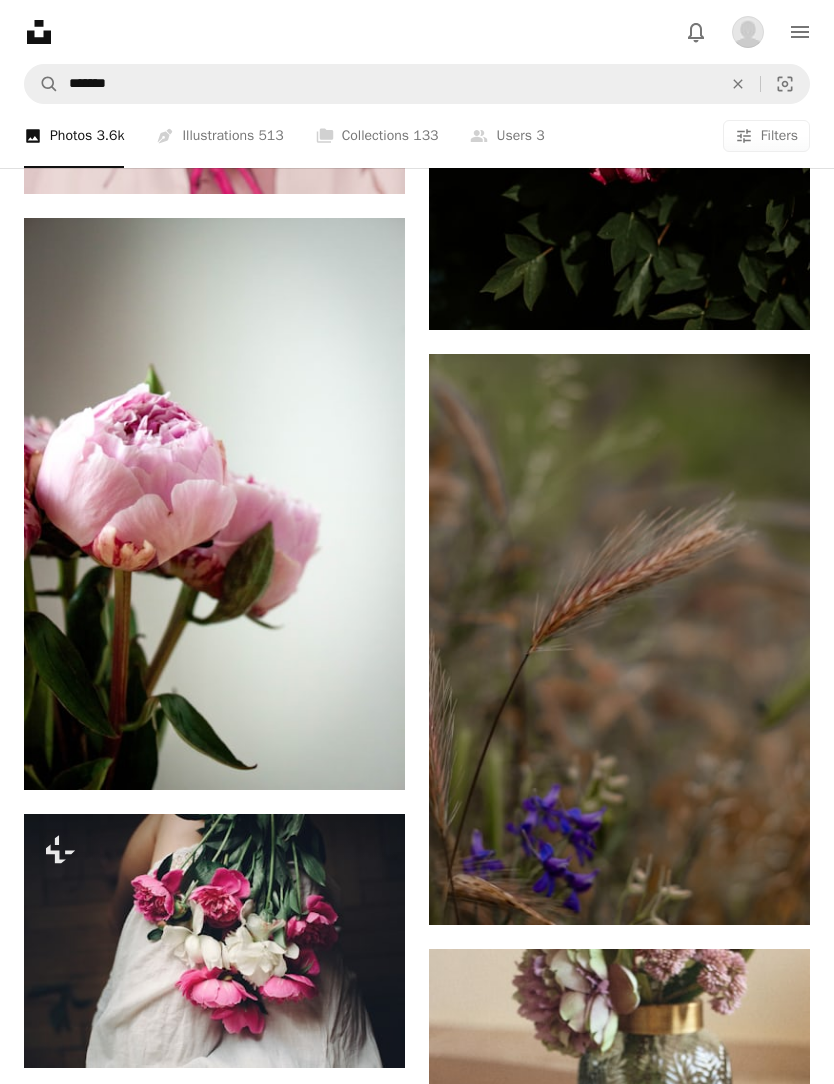 click on "An X shape" at bounding box center [738, 84] 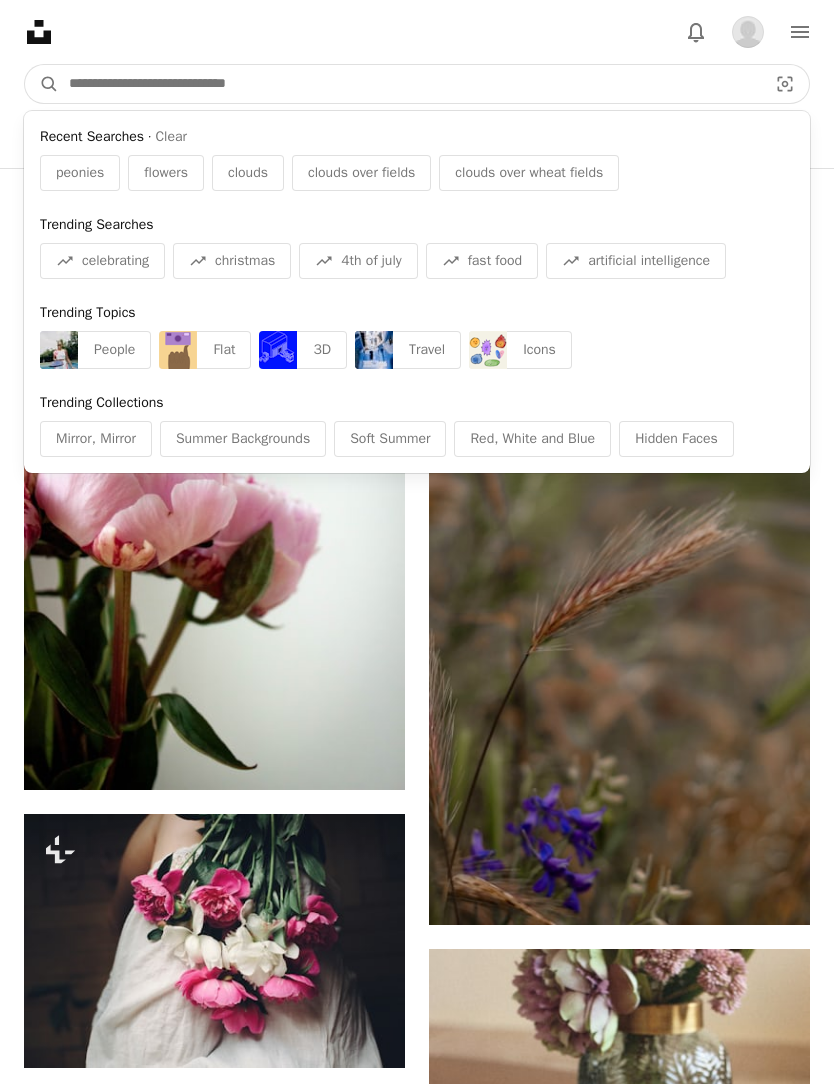 scroll, scrollTop: 103592, scrollLeft: 0, axis: vertical 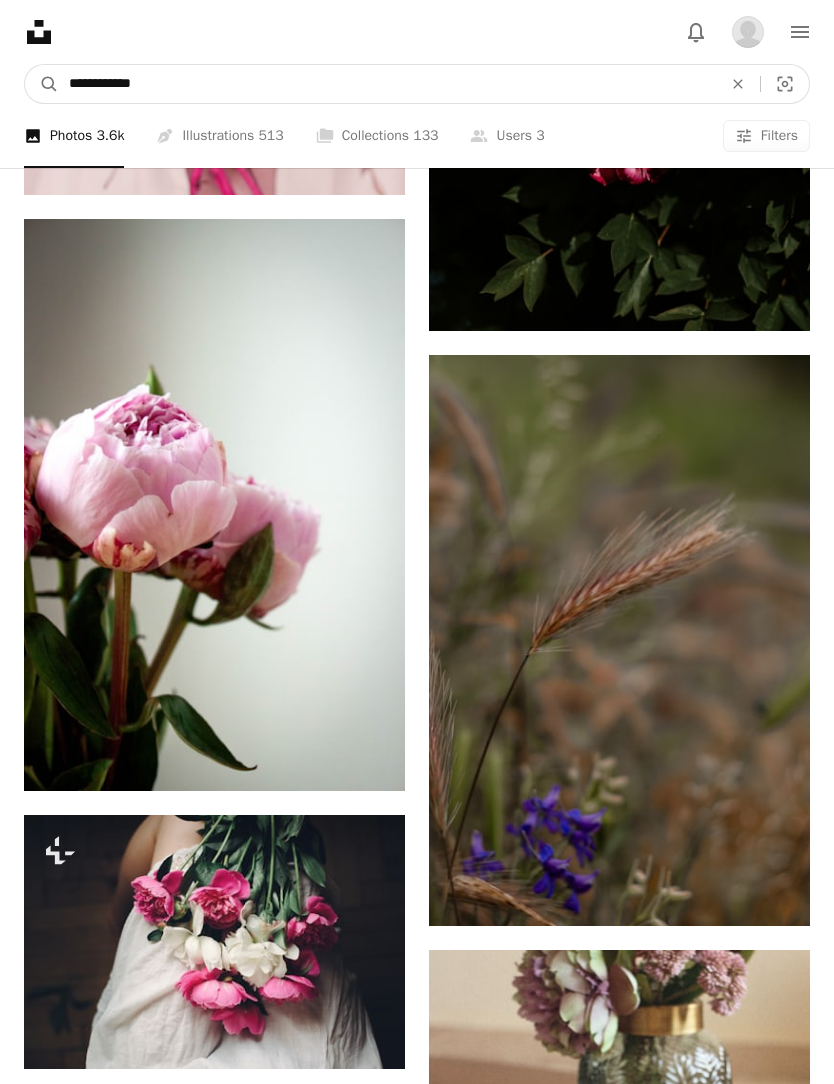 type on "**********" 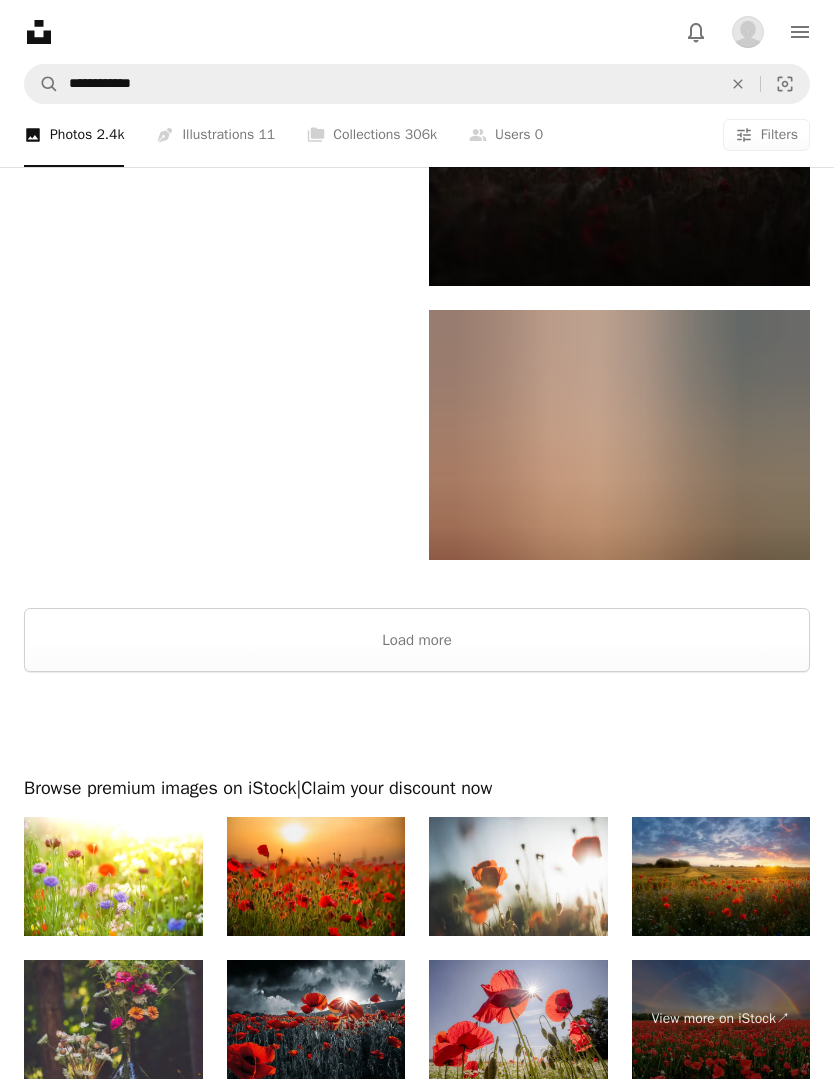 scroll, scrollTop: 4352, scrollLeft: 0, axis: vertical 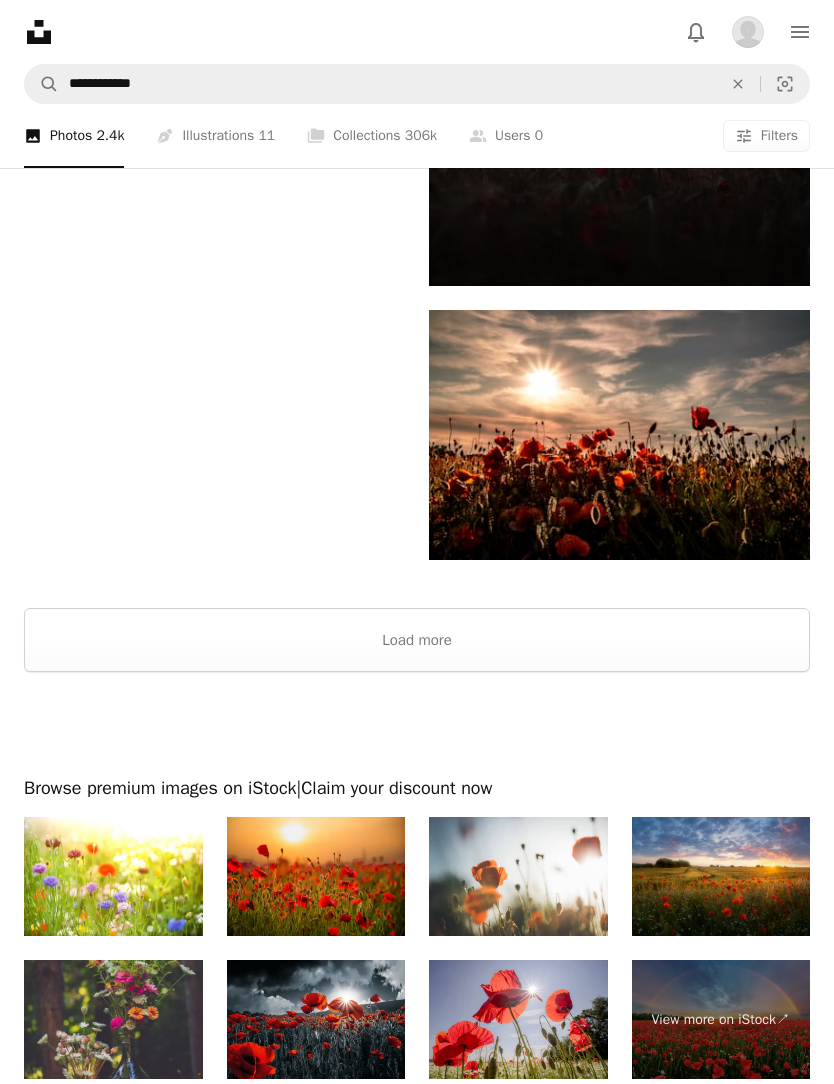 click on "Load more" at bounding box center [417, 640] 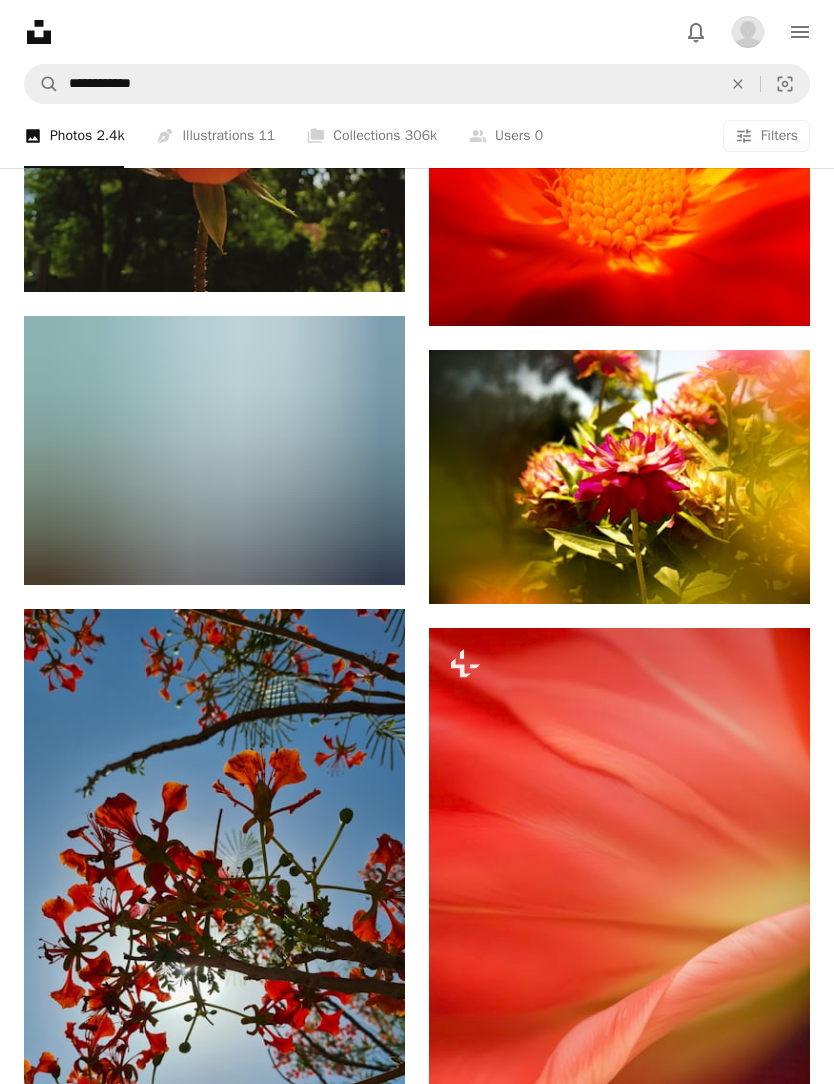 scroll, scrollTop: 29030, scrollLeft: 0, axis: vertical 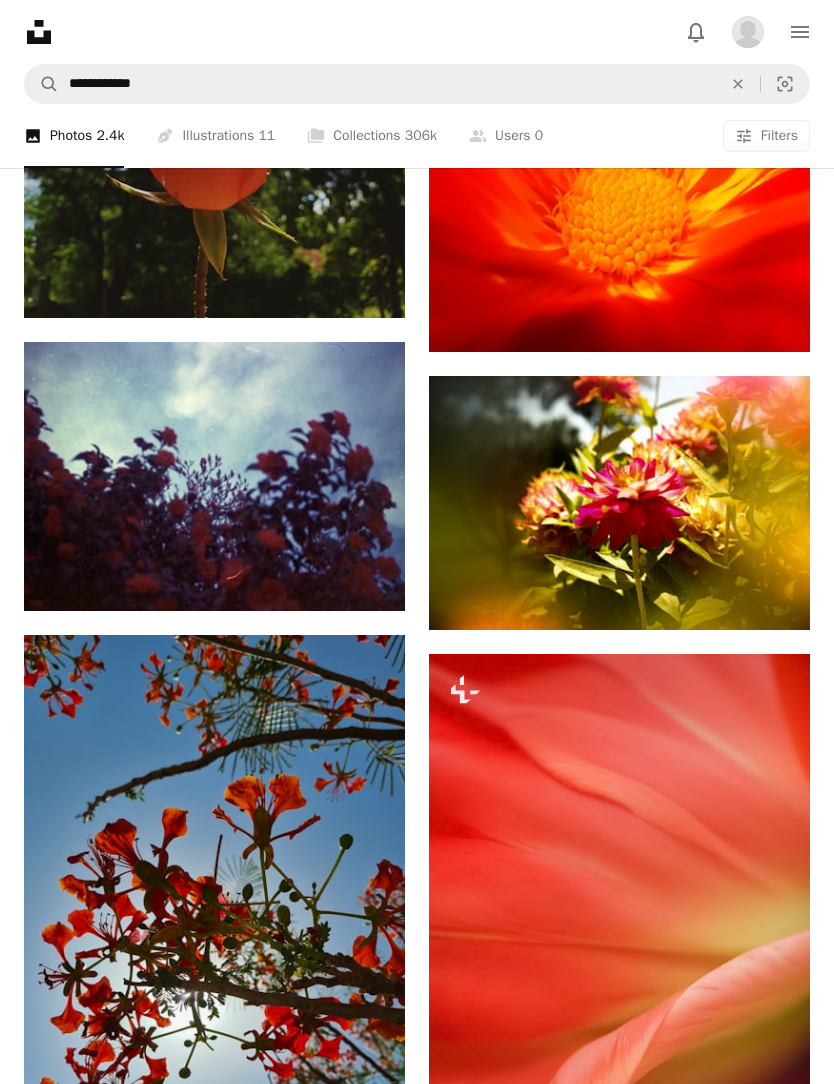 click at bounding box center [619, 503] 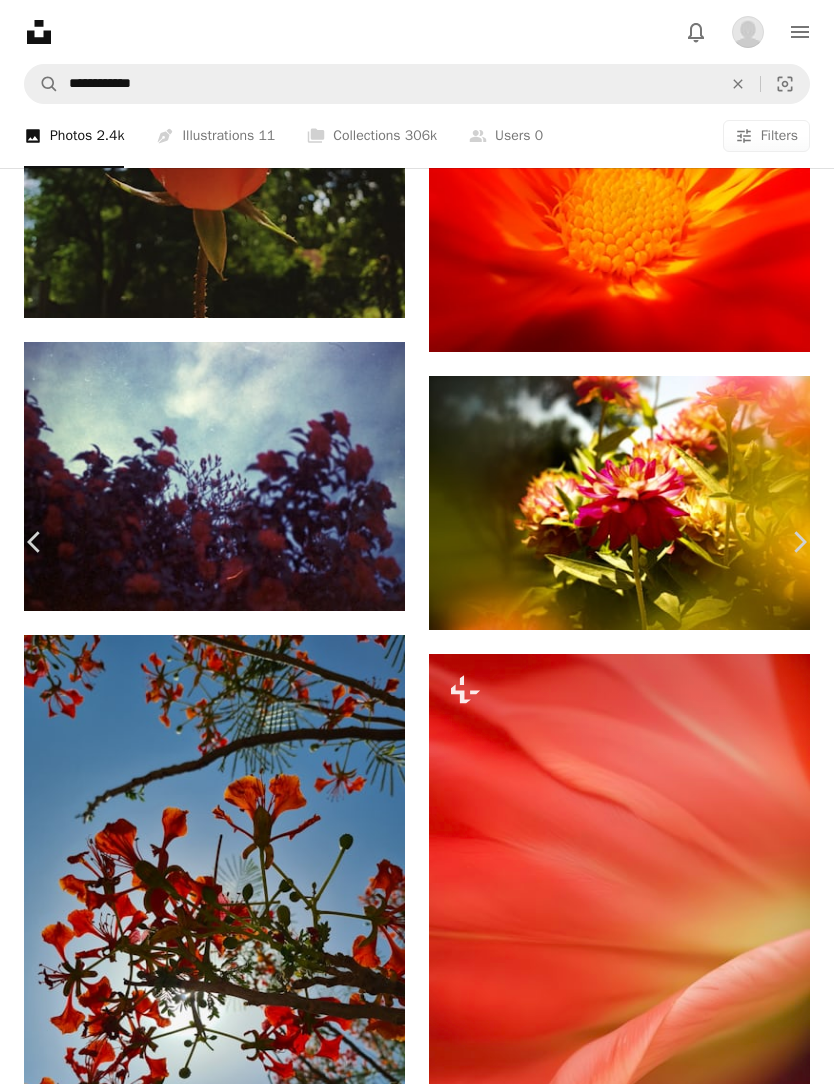 click on "Chevron down" at bounding box center (707, 5869) 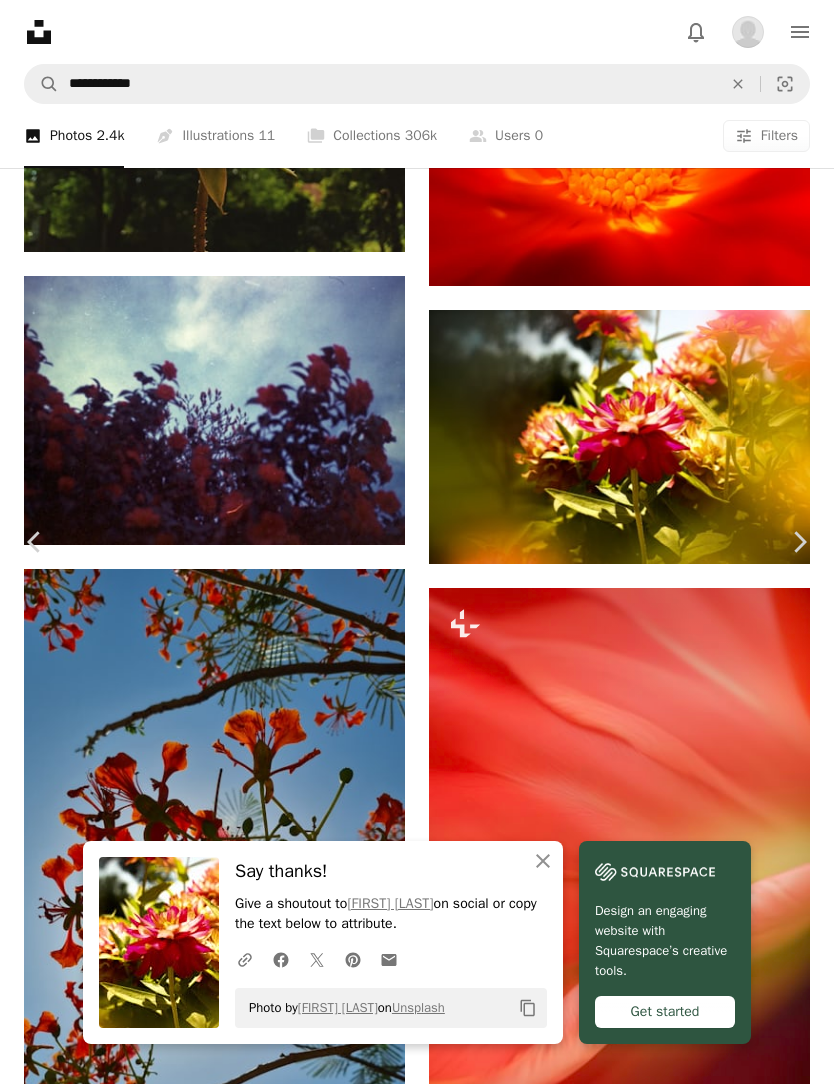 scroll, scrollTop: 2511, scrollLeft: 0, axis: vertical 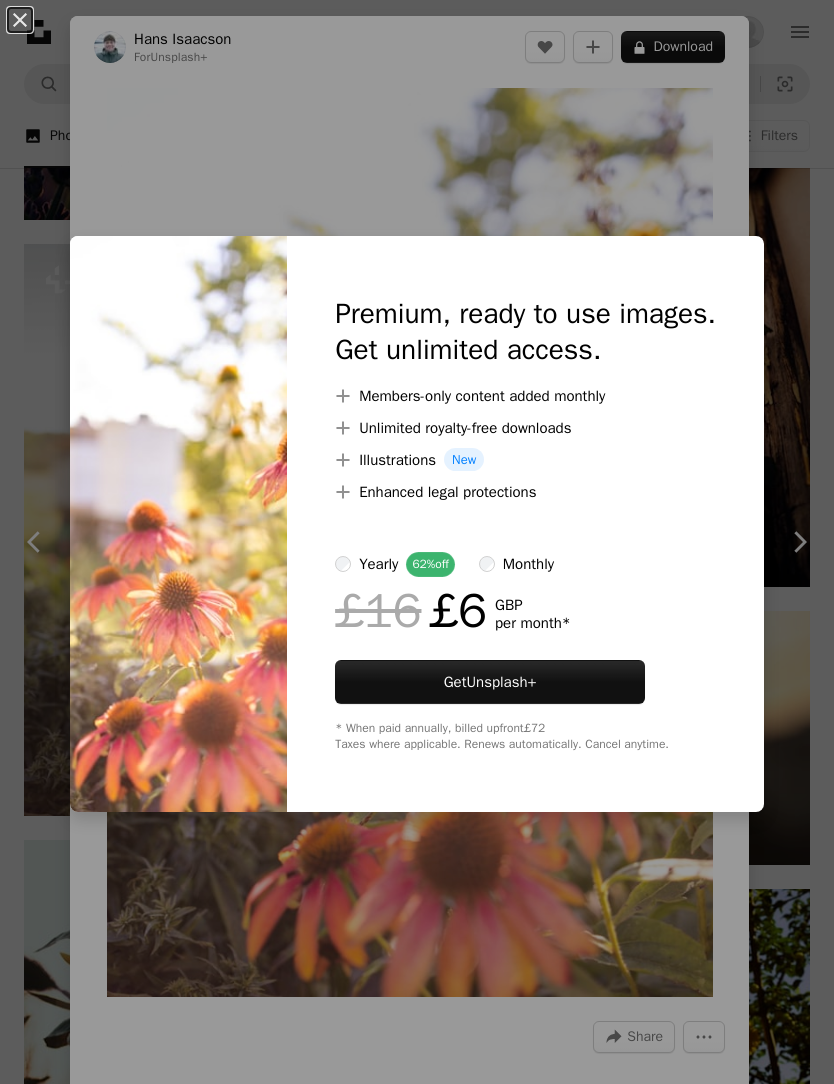 click on "An X shape Premium, ready to use images. Get unlimited access. A plus sign Members-only content added monthly A plus sign Unlimited royalty-free downloads A plus sign Illustrations  New A plus sign Enhanced legal protections yearly 62%  off monthly £16   £6 GBP per month * Get  Unsplash+ * When paid annually, billed upfront  £72 Taxes where applicable. Renews automatically. Cancel anytime." at bounding box center [417, 542] 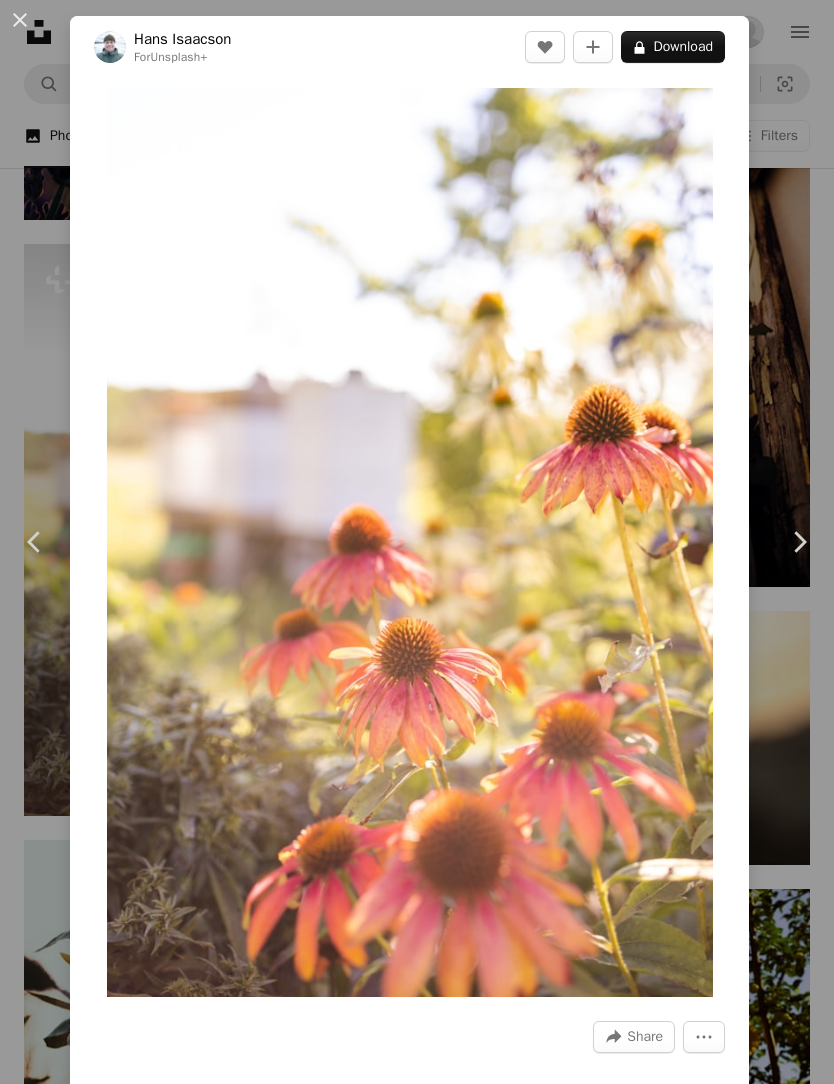 click on "An X shape" at bounding box center [20, 20] 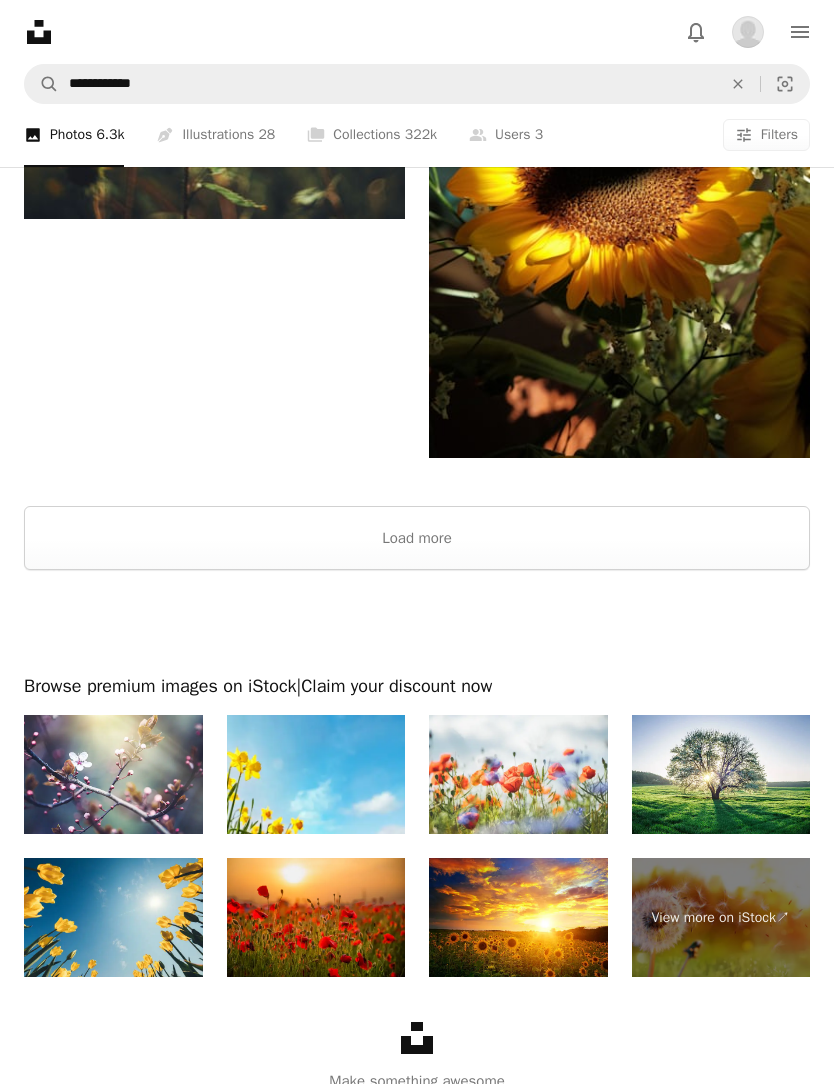 scroll, scrollTop: 5016, scrollLeft: 0, axis: vertical 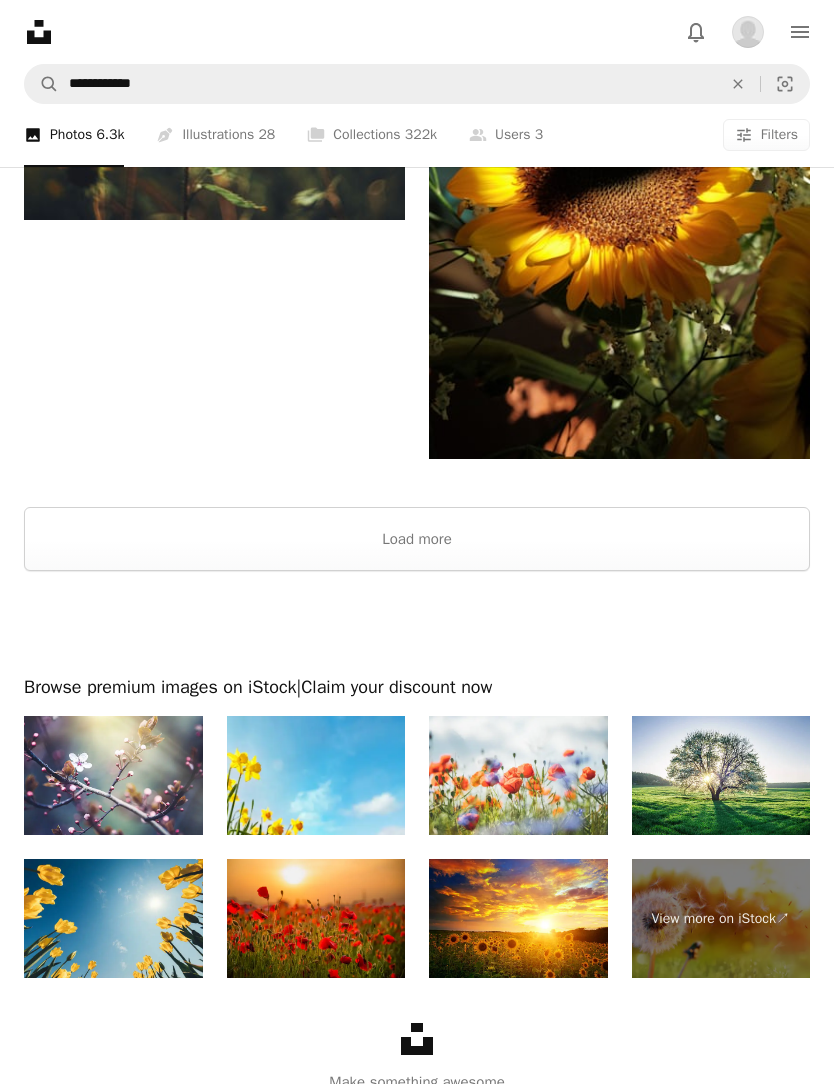 click on "Load more" at bounding box center (417, 539) 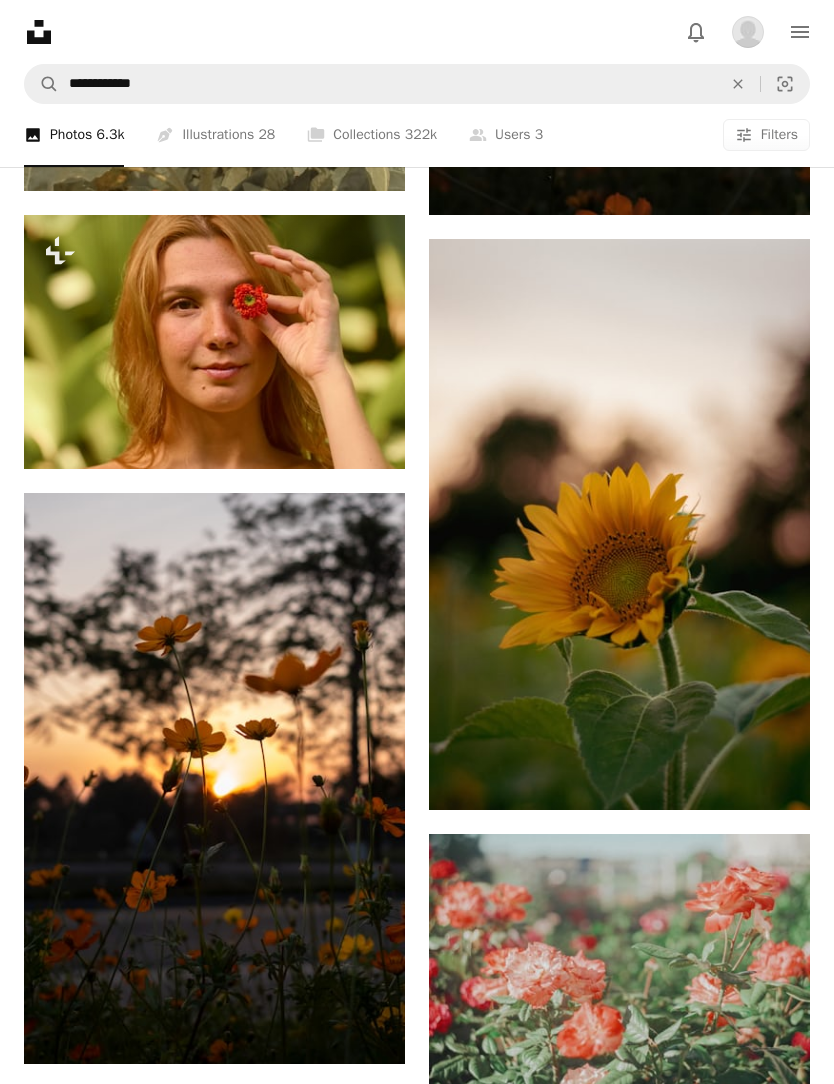 scroll, scrollTop: 26253, scrollLeft: 0, axis: vertical 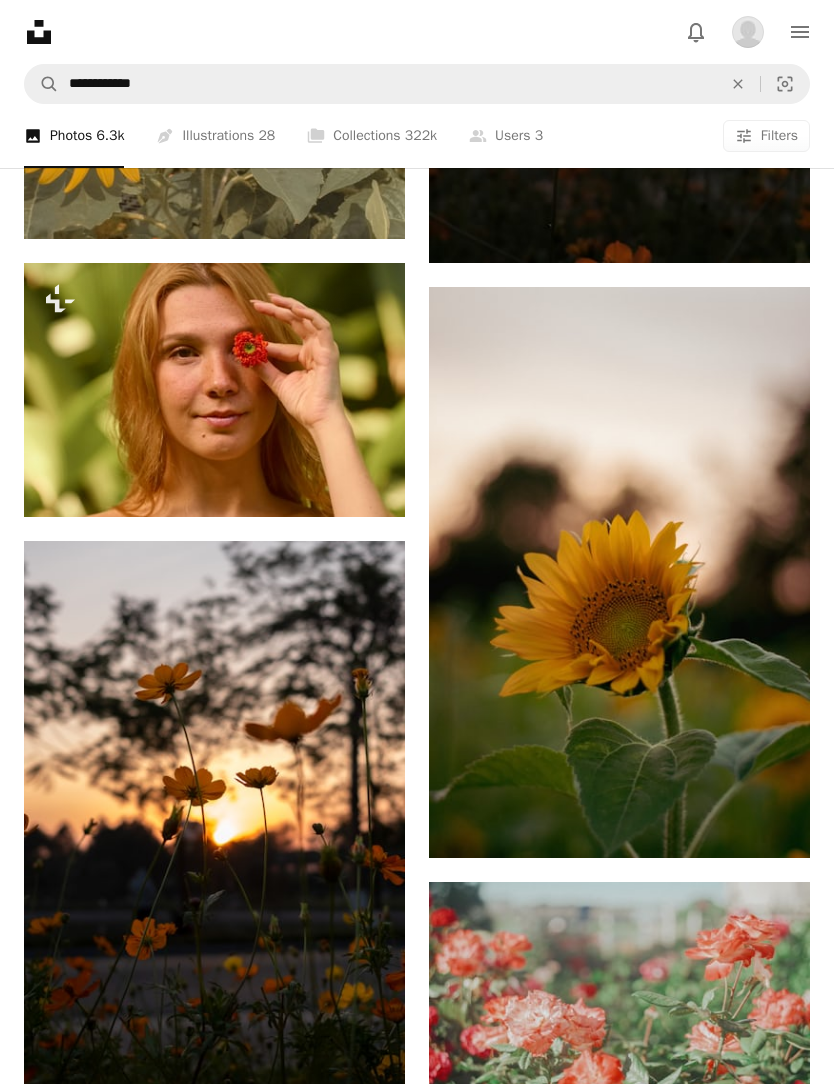 click on "Arrow pointing down" at bounding box center [770, 822] 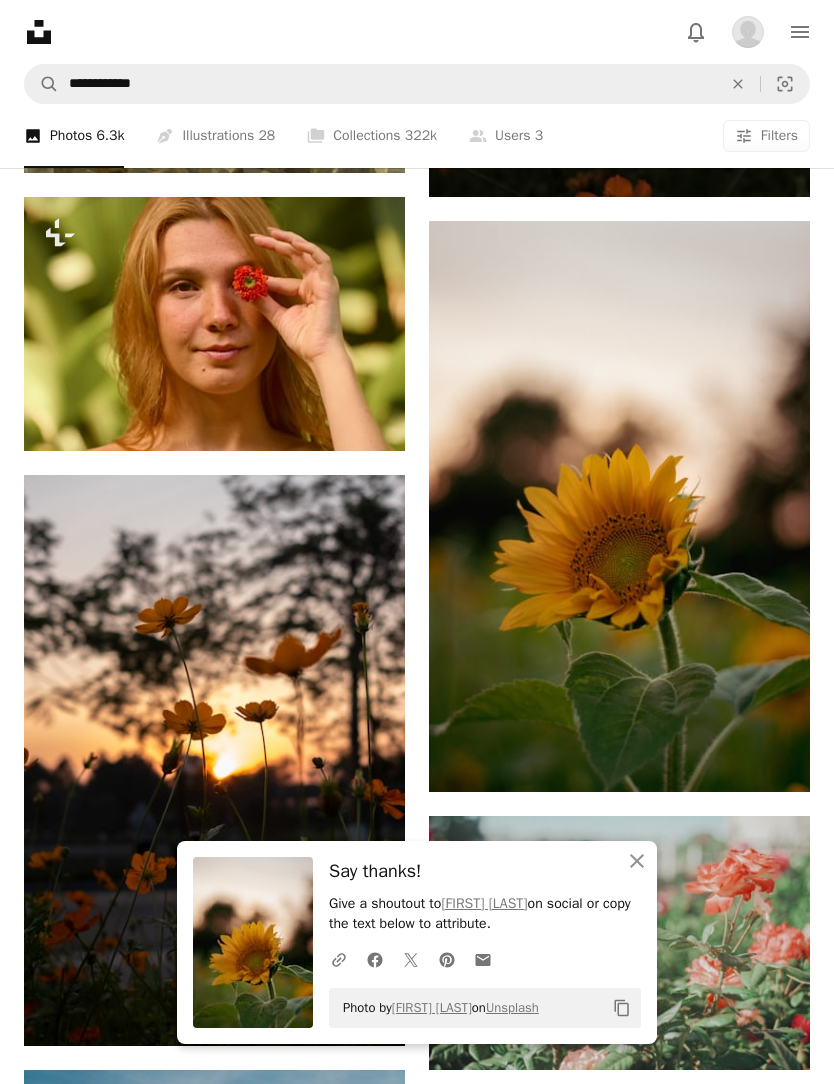 click at bounding box center [619, 507] 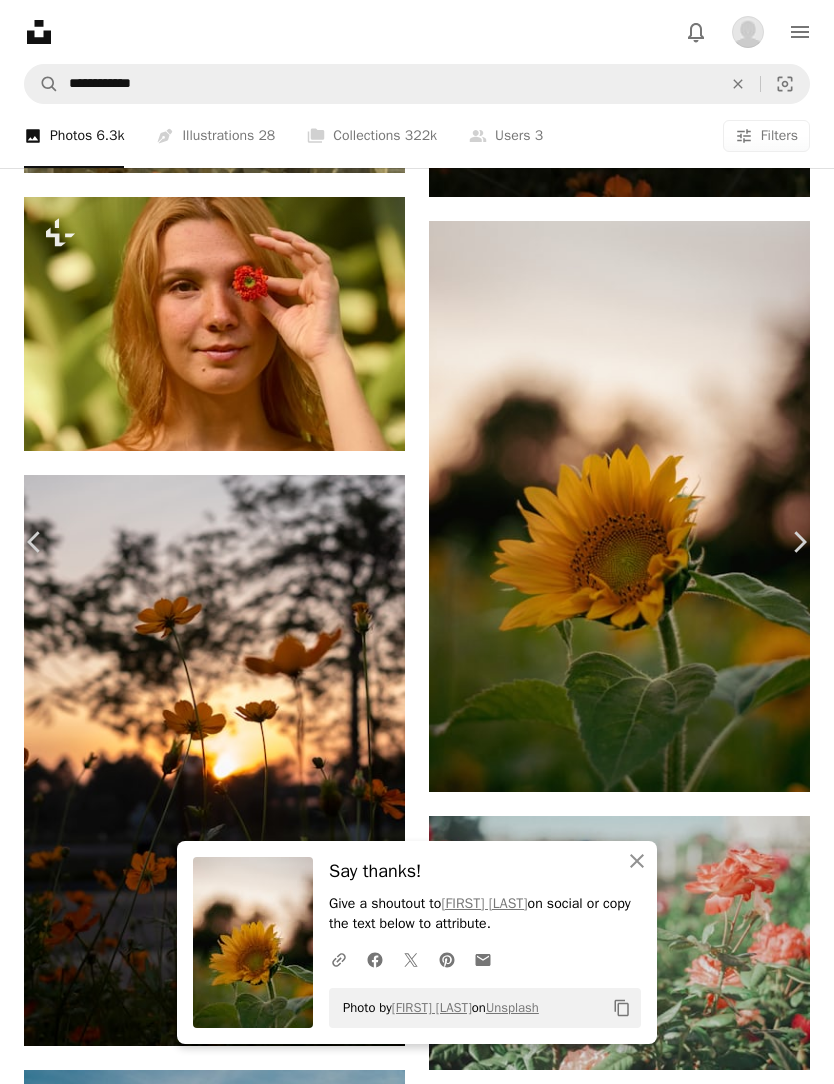 scroll, scrollTop: 1740, scrollLeft: 0, axis: vertical 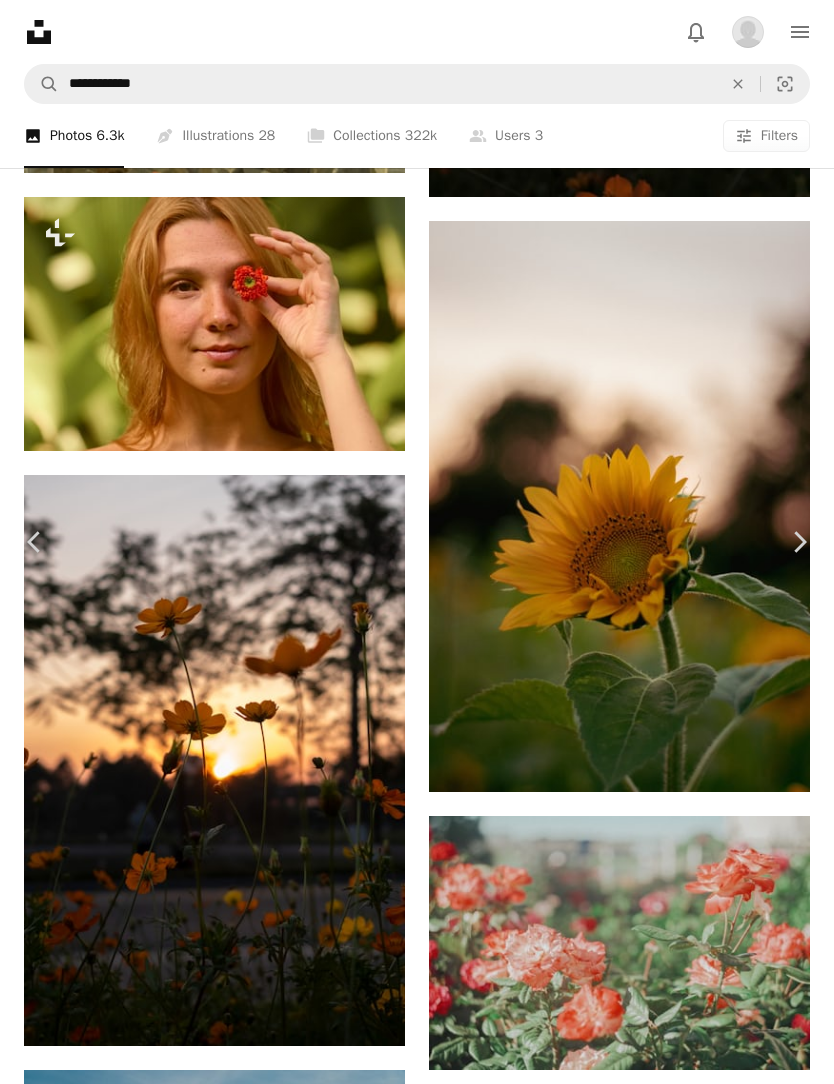 click on "An X shape" at bounding box center (20, 20) 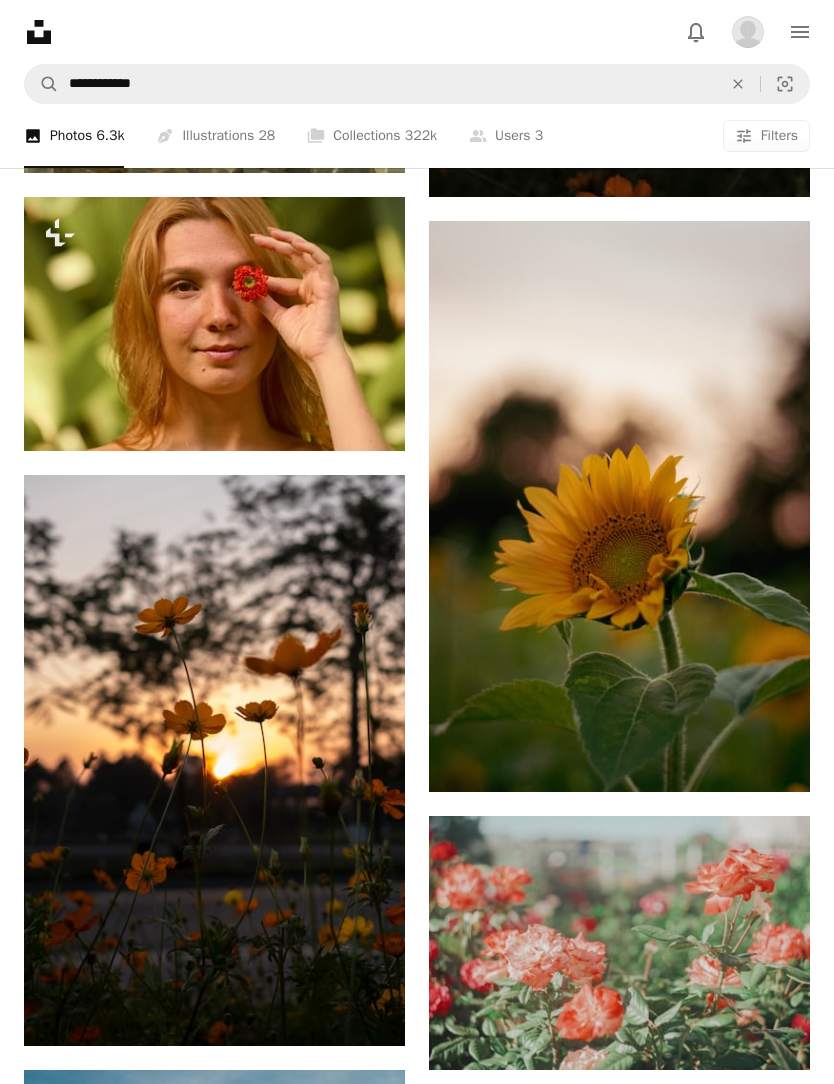 click on "An X shape" 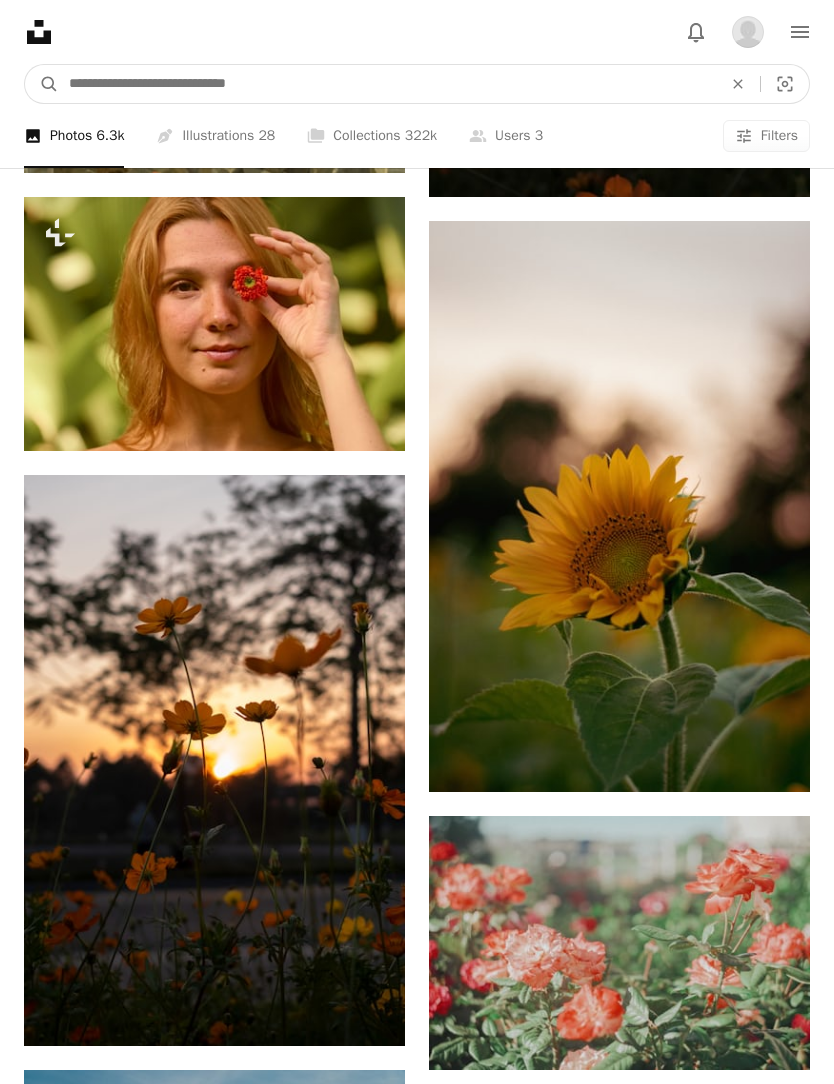 scroll, scrollTop: 26318, scrollLeft: 0, axis: vertical 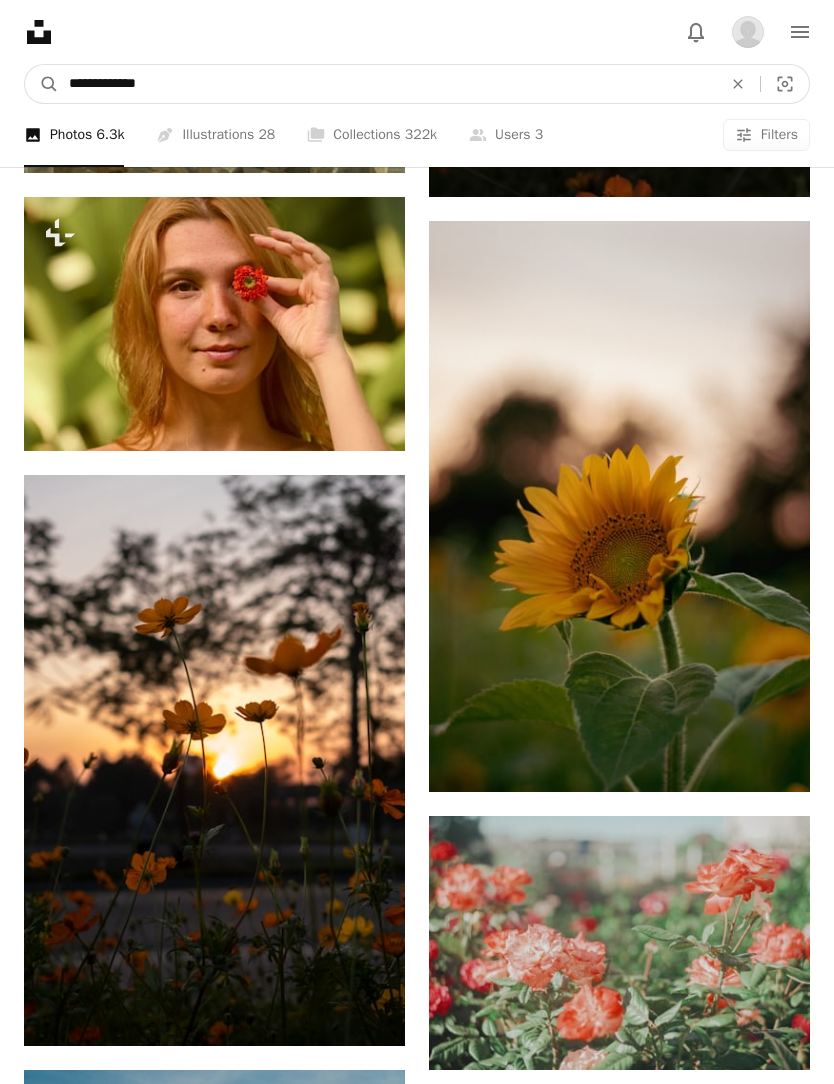 type on "**********" 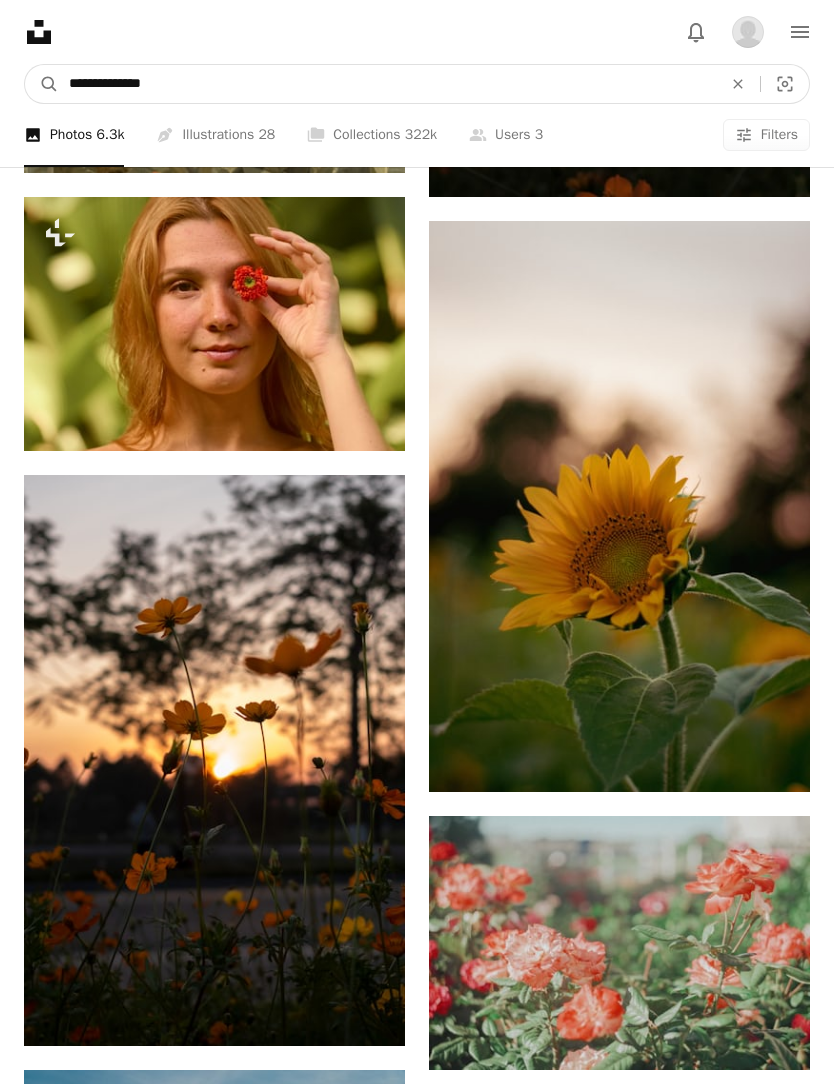 click on "A magnifying glass" at bounding box center [42, 84] 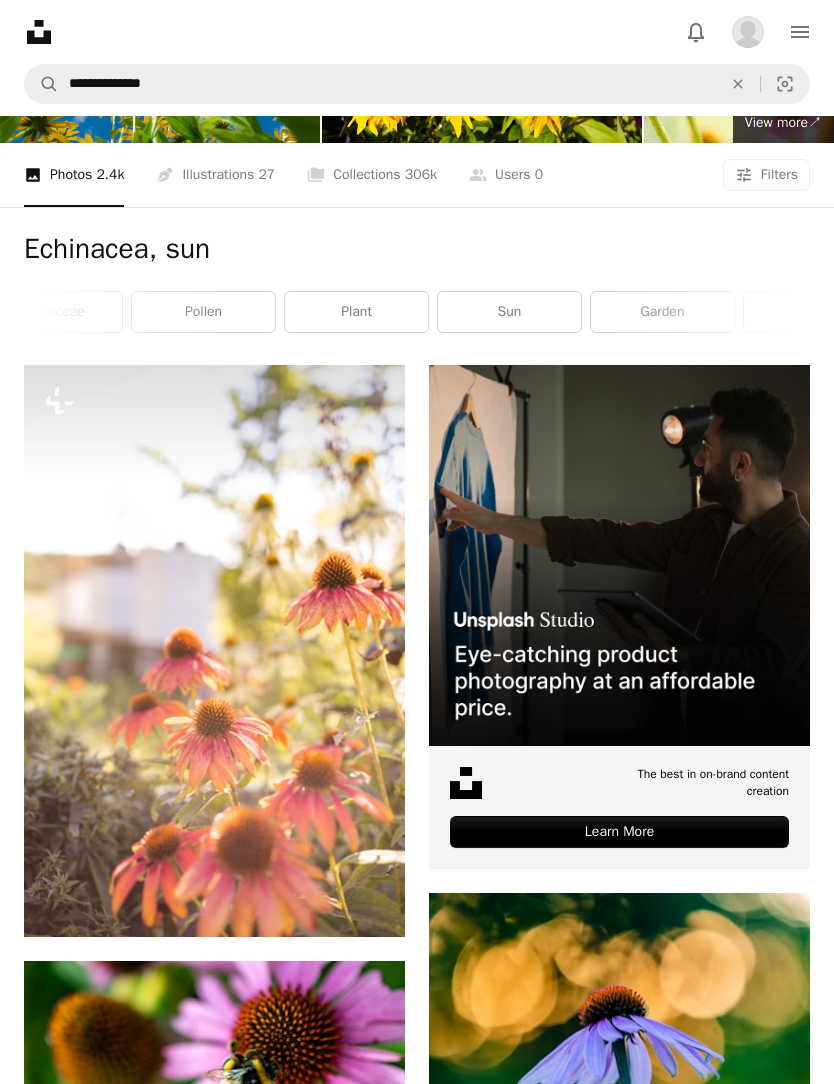 scroll, scrollTop: 186, scrollLeft: 0, axis: vertical 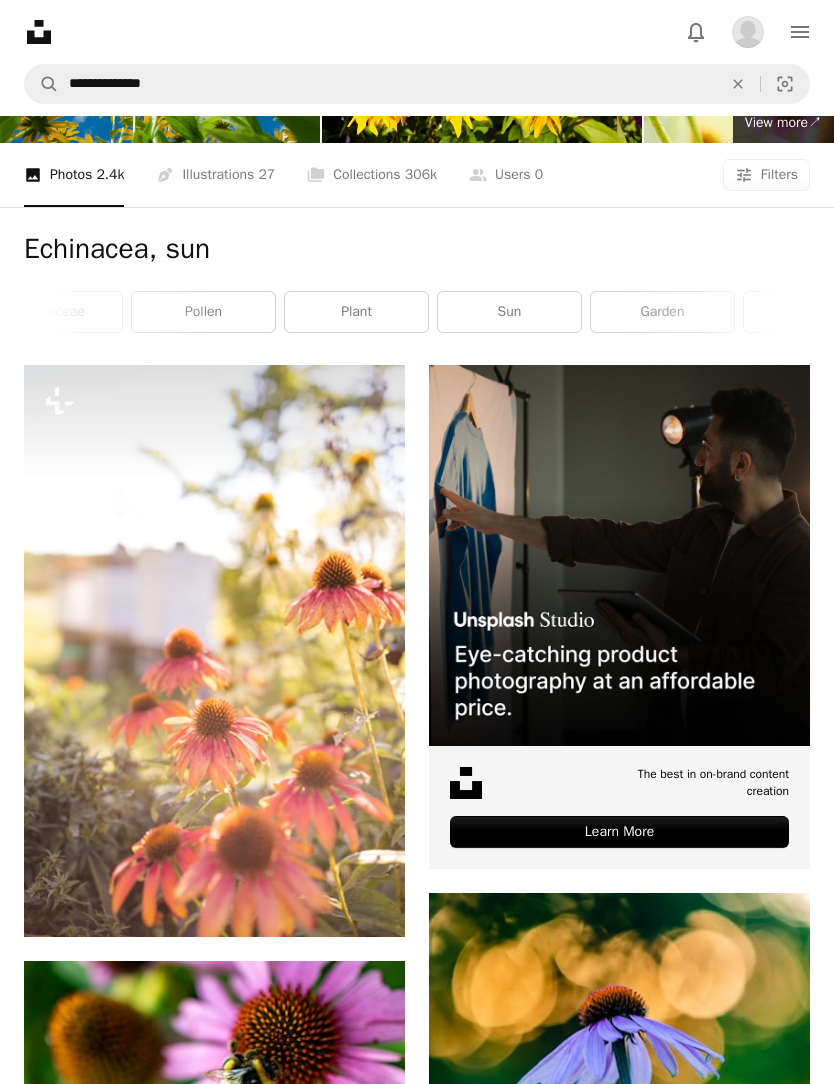 click on "An X shape" at bounding box center [20, 20] 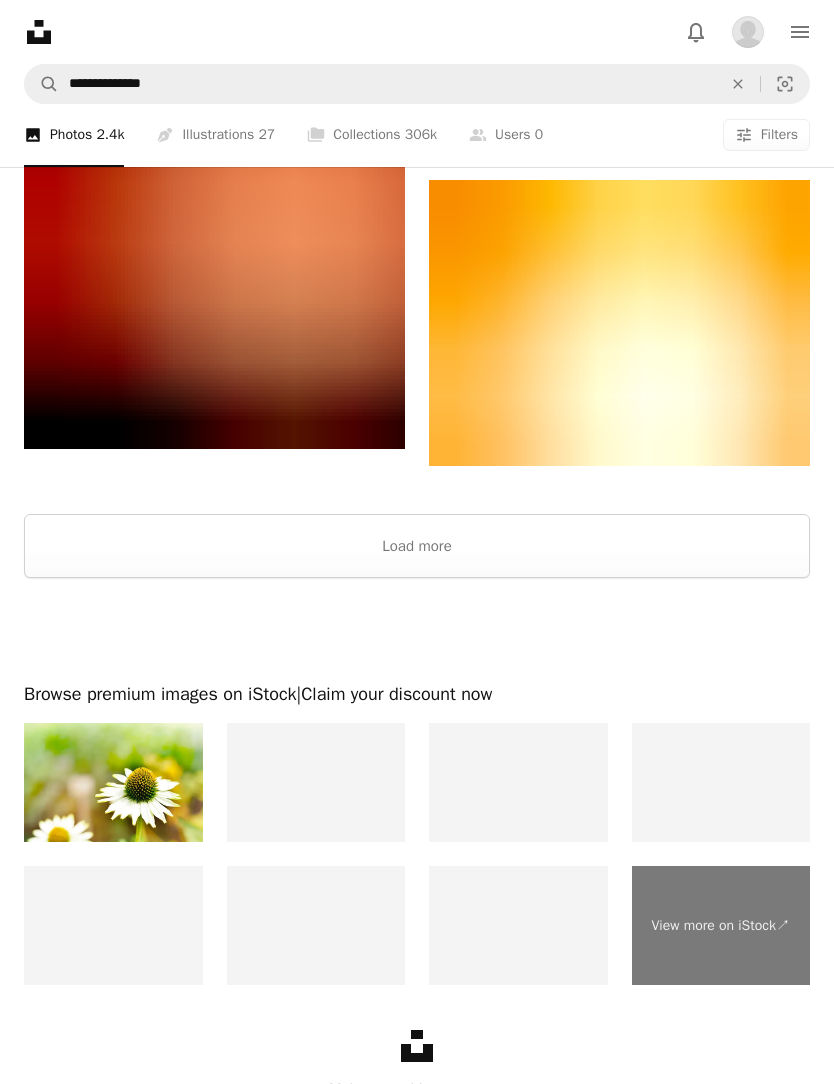 scroll, scrollTop: 4622, scrollLeft: 0, axis: vertical 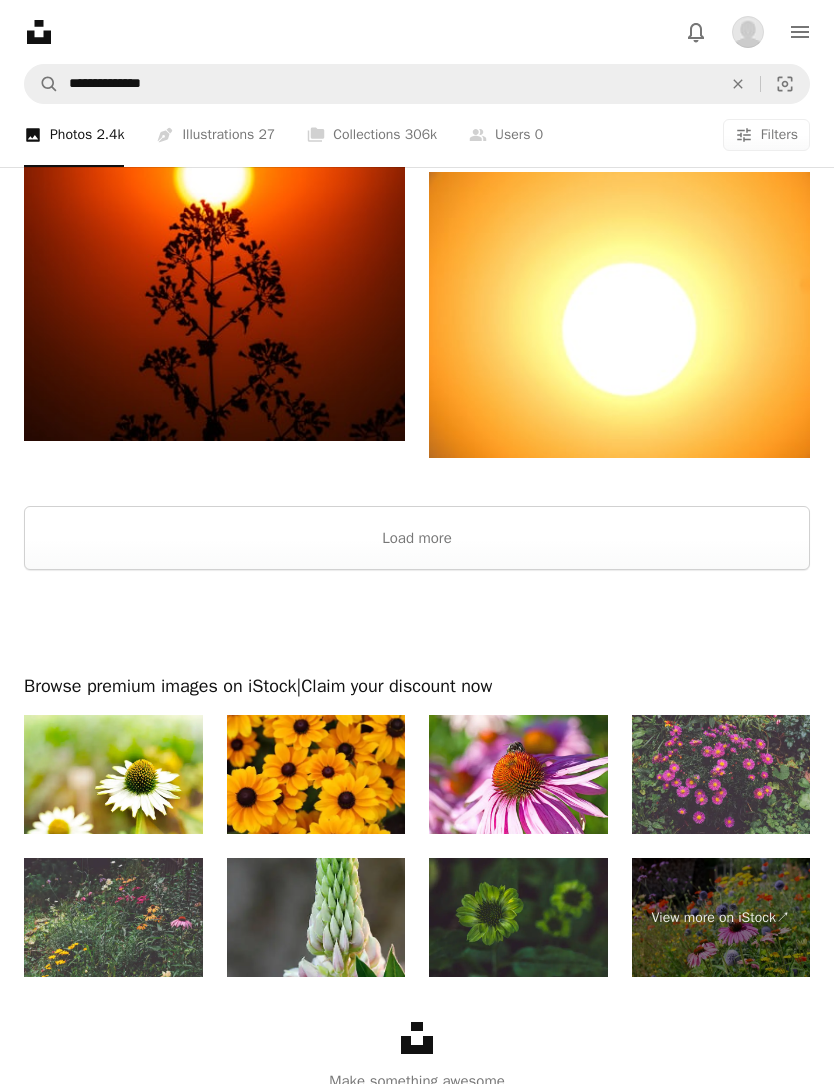 click on "Load more" at bounding box center [417, 539] 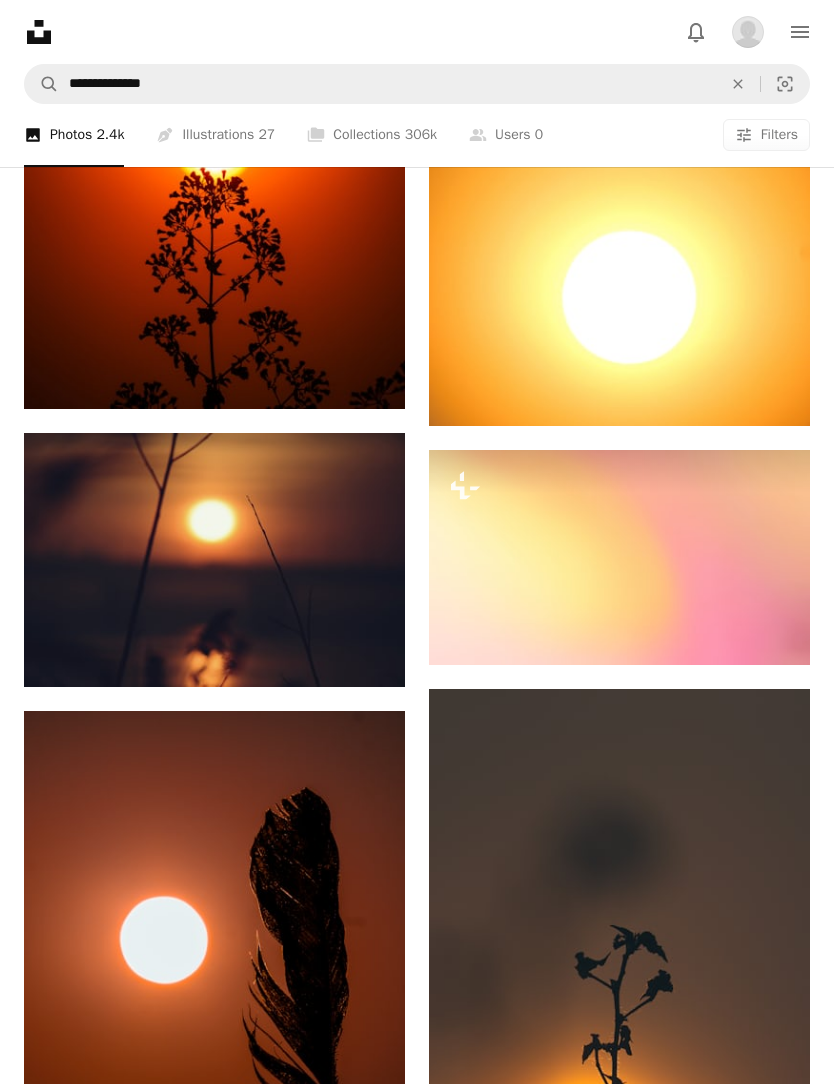 scroll, scrollTop: 4537, scrollLeft: 0, axis: vertical 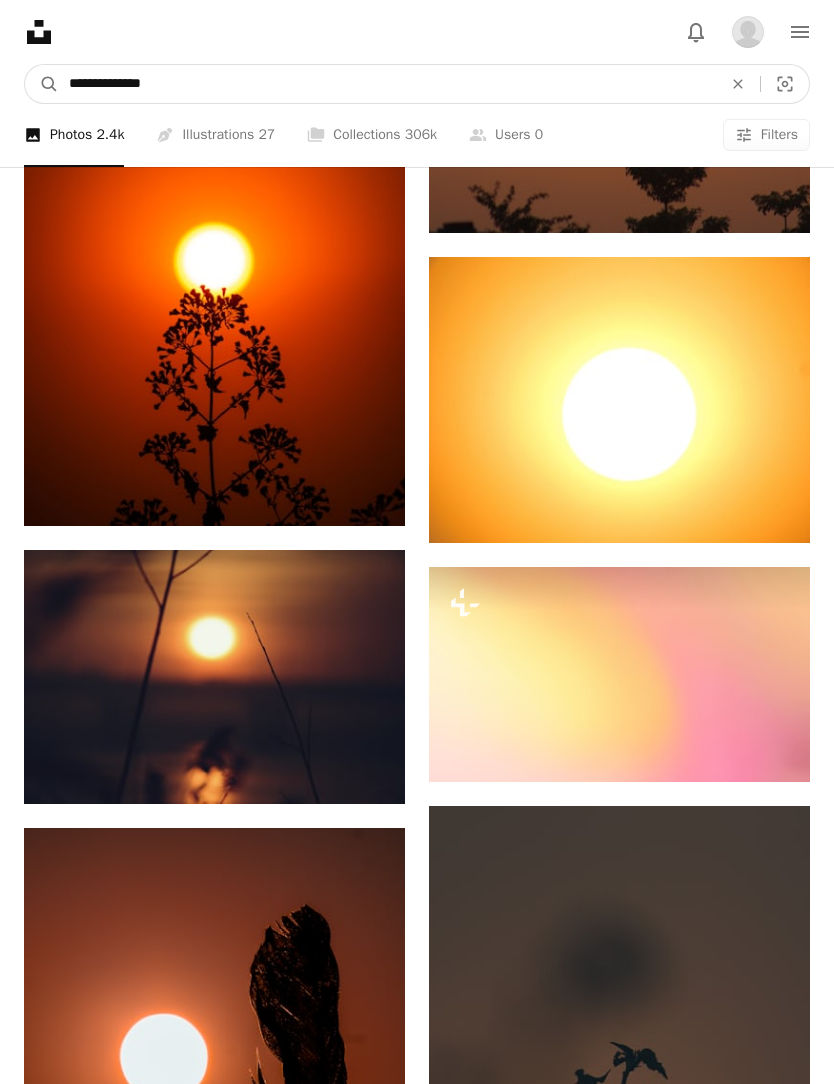 click on "**********" at bounding box center [387, 84] 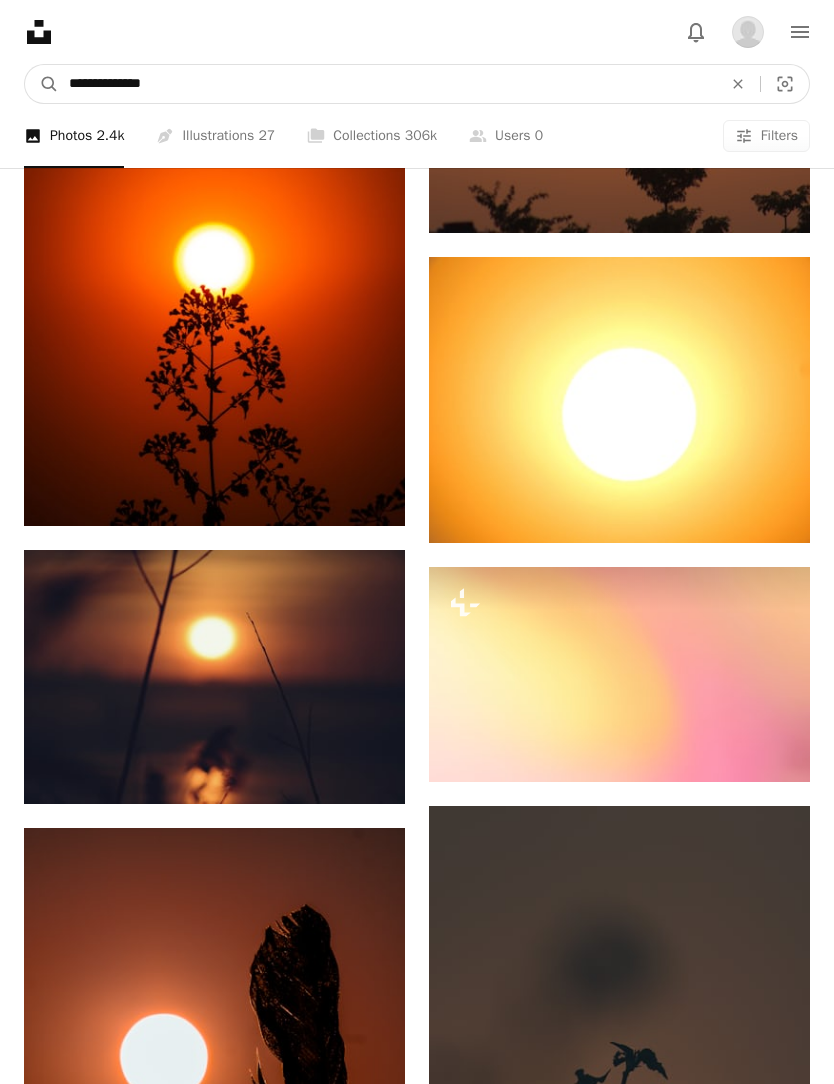 scroll, scrollTop: 4537, scrollLeft: 0, axis: vertical 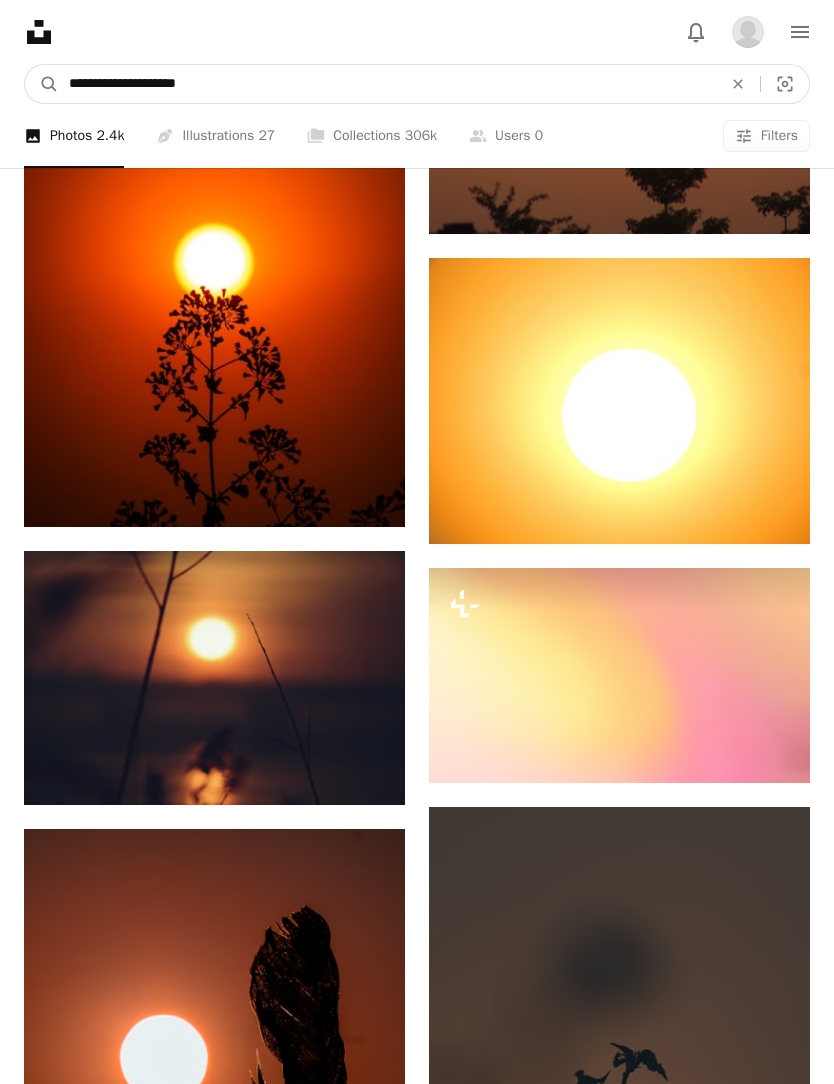 type on "**********" 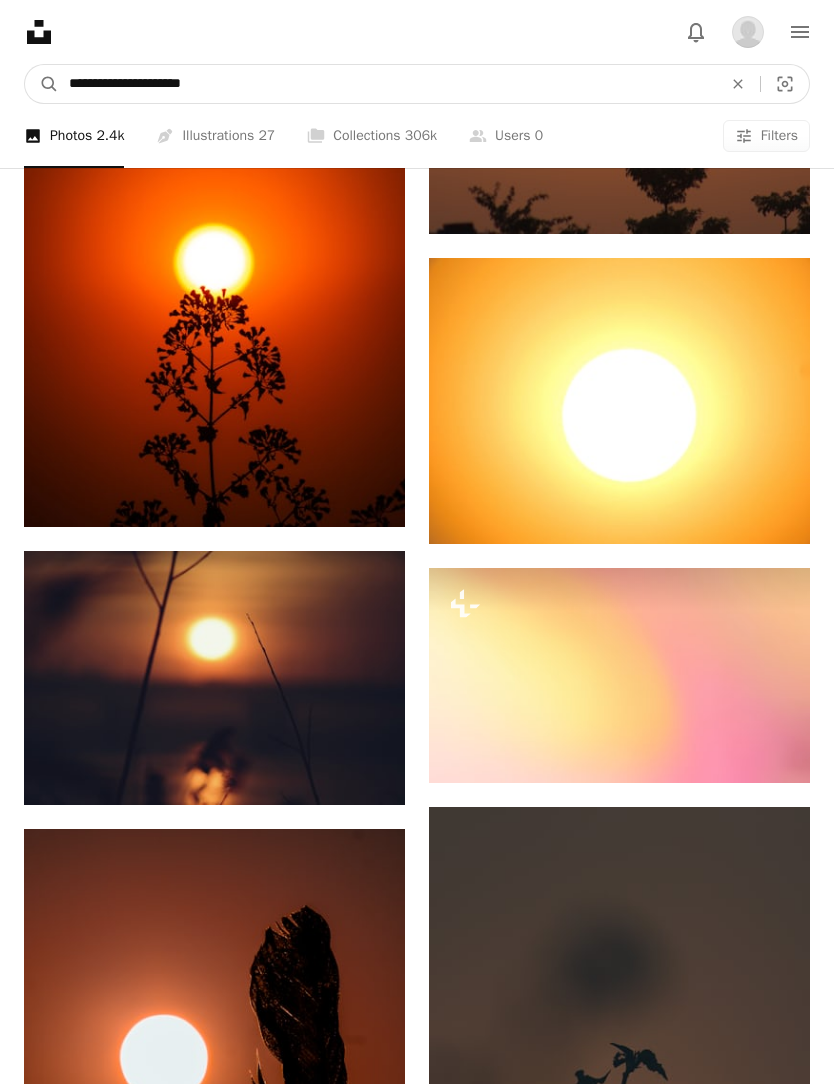 click on "A magnifying glass" at bounding box center [42, 84] 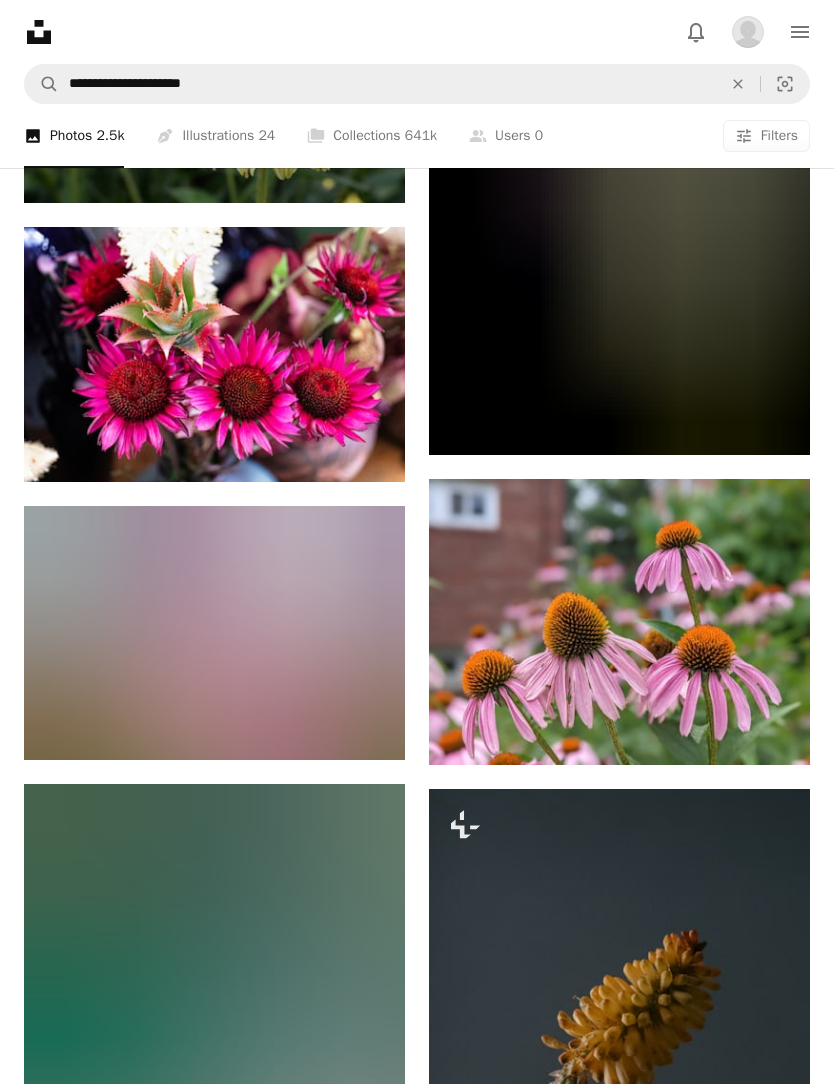 scroll, scrollTop: 3243, scrollLeft: 0, axis: vertical 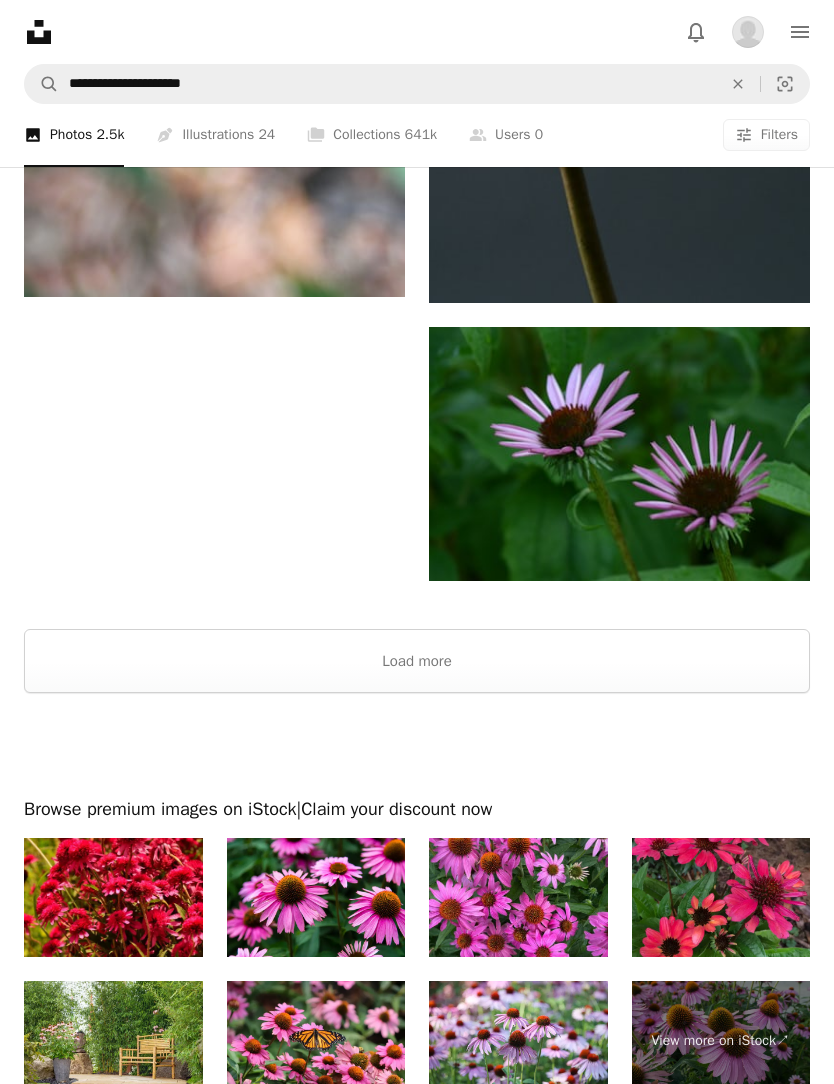 click on "Load more" at bounding box center (417, 662) 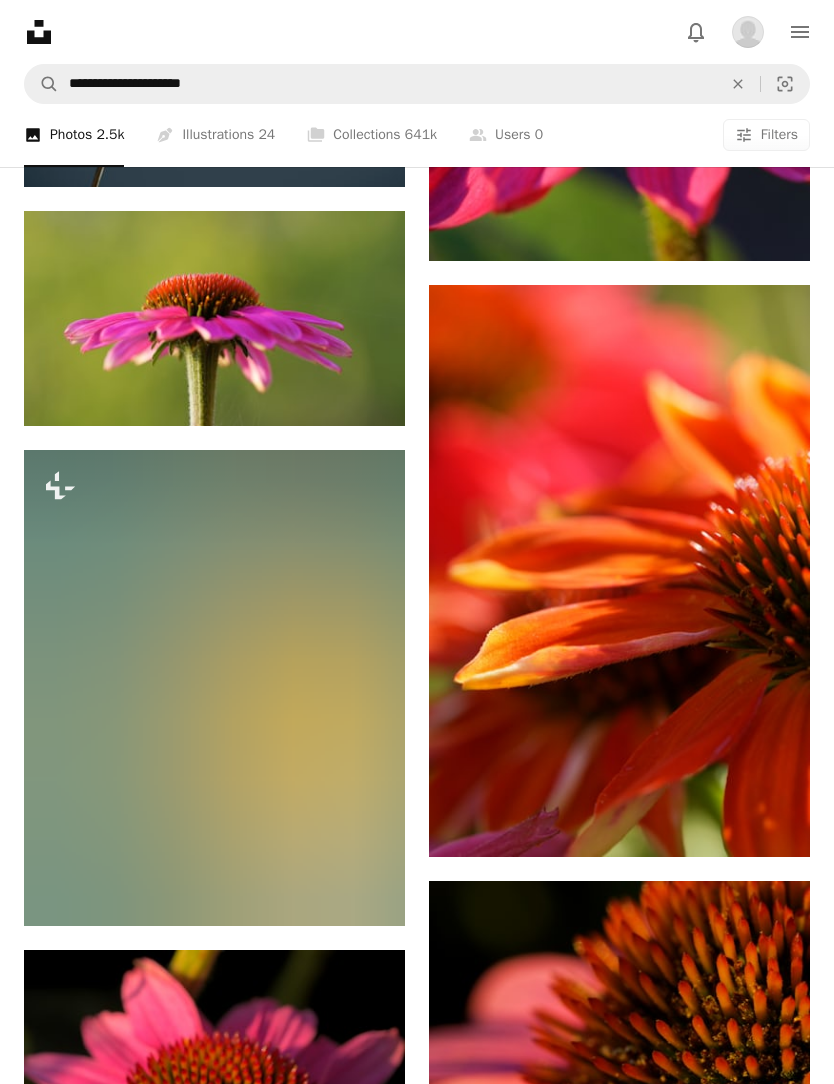 scroll, scrollTop: 11913, scrollLeft: 0, axis: vertical 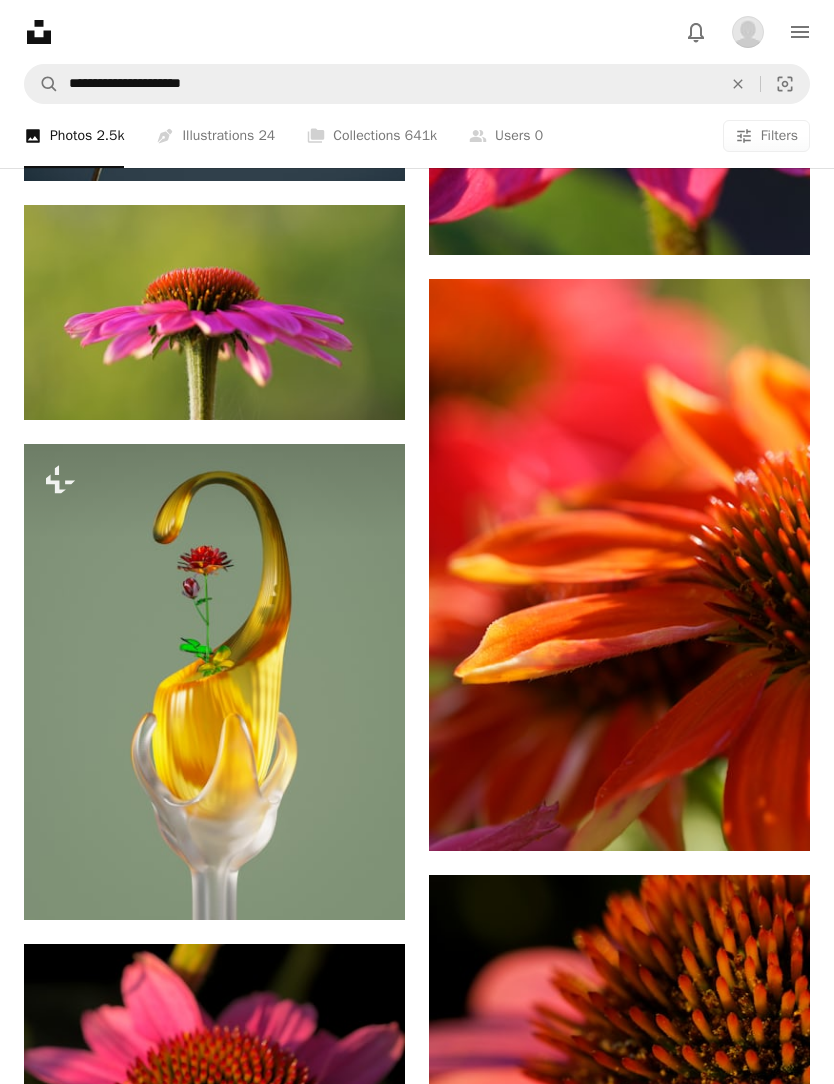 click on "Arrow pointing down" 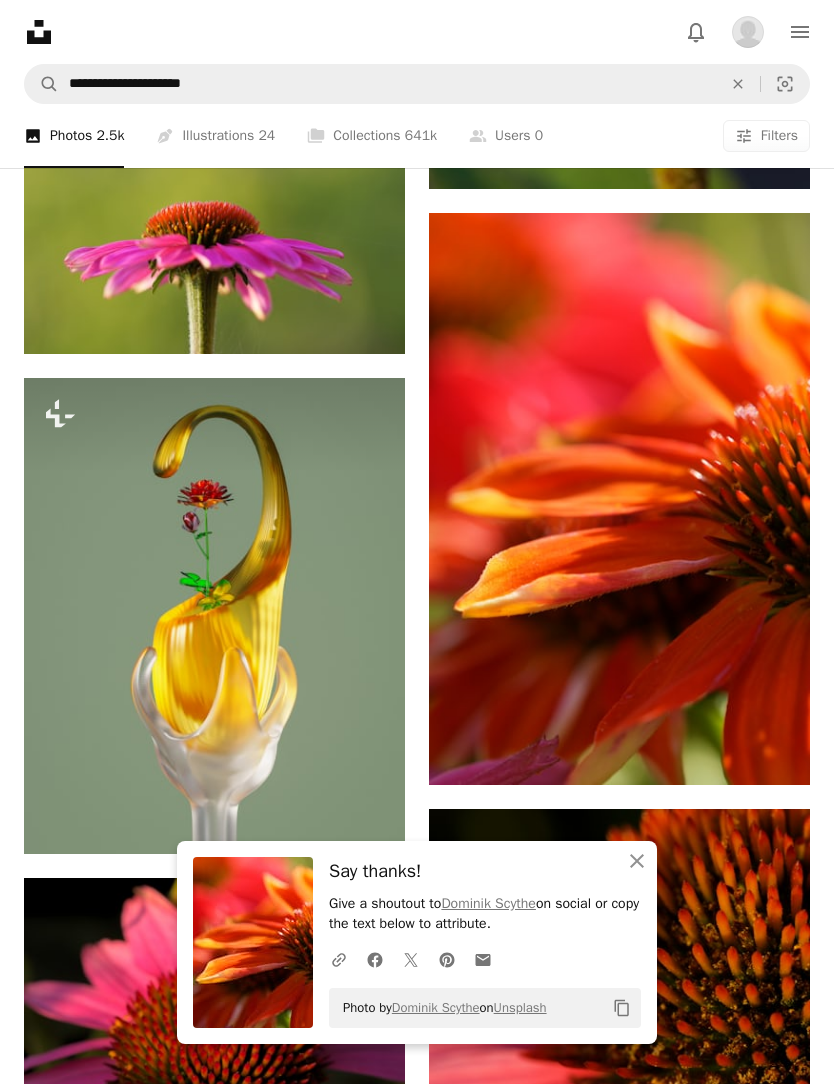 click on "An X shape" 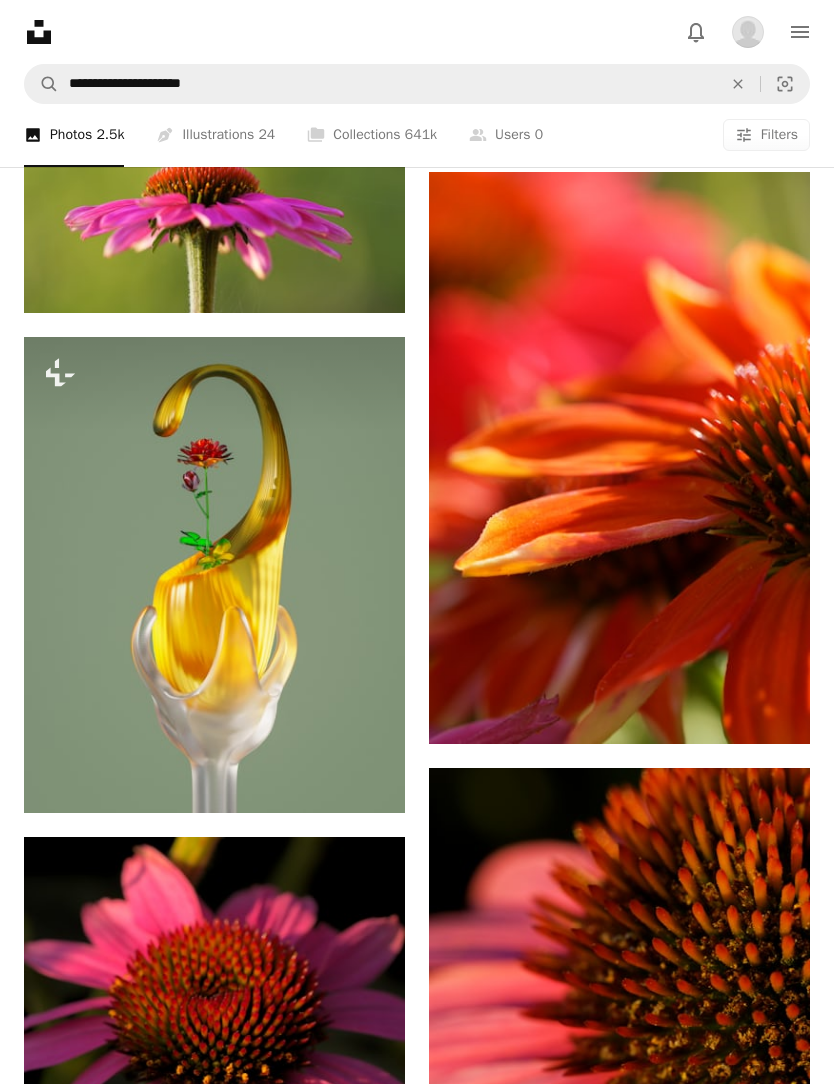 scroll, scrollTop: 12020, scrollLeft: 0, axis: vertical 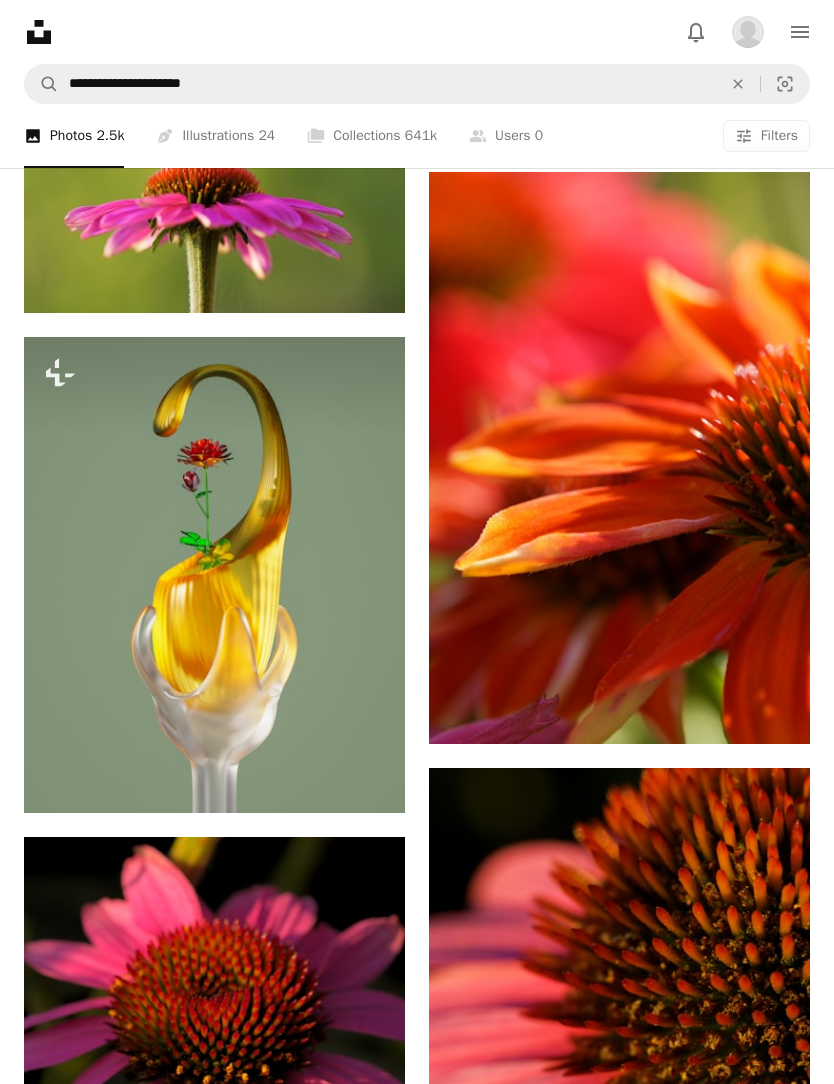 click at bounding box center [619, 458] 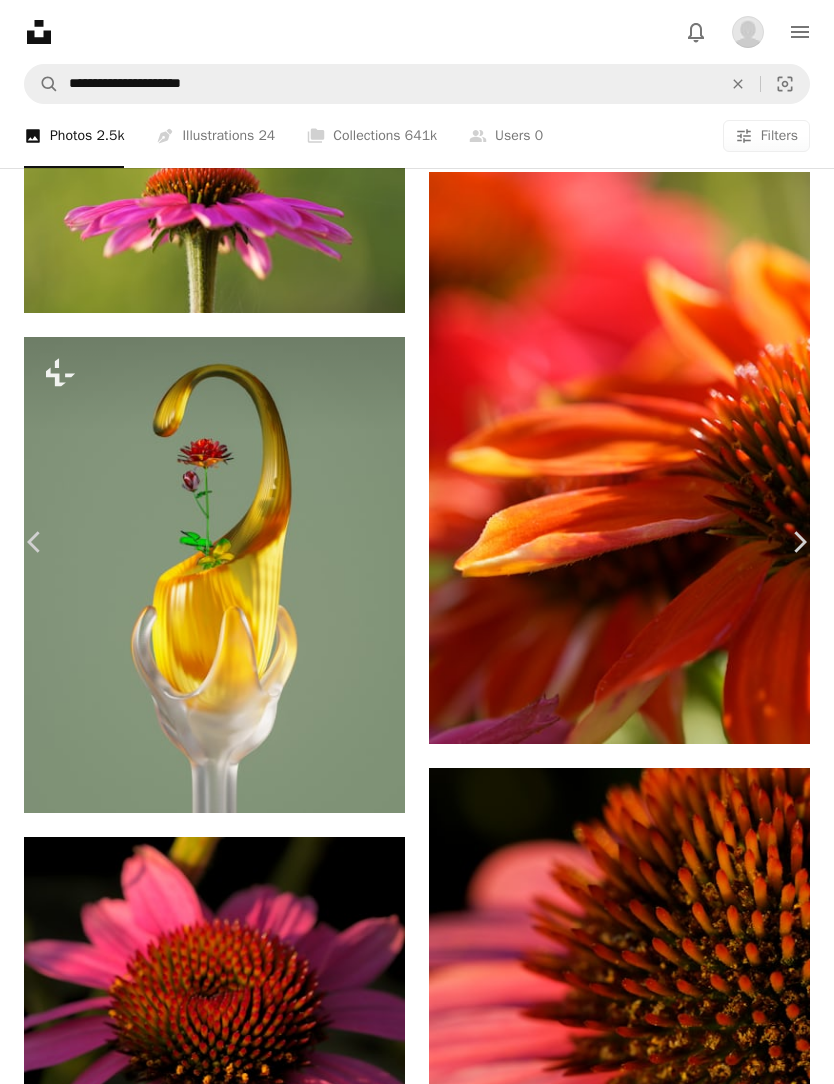 scroll, scrollTop: 1108, scrollLeft: 0, axis: vertical 